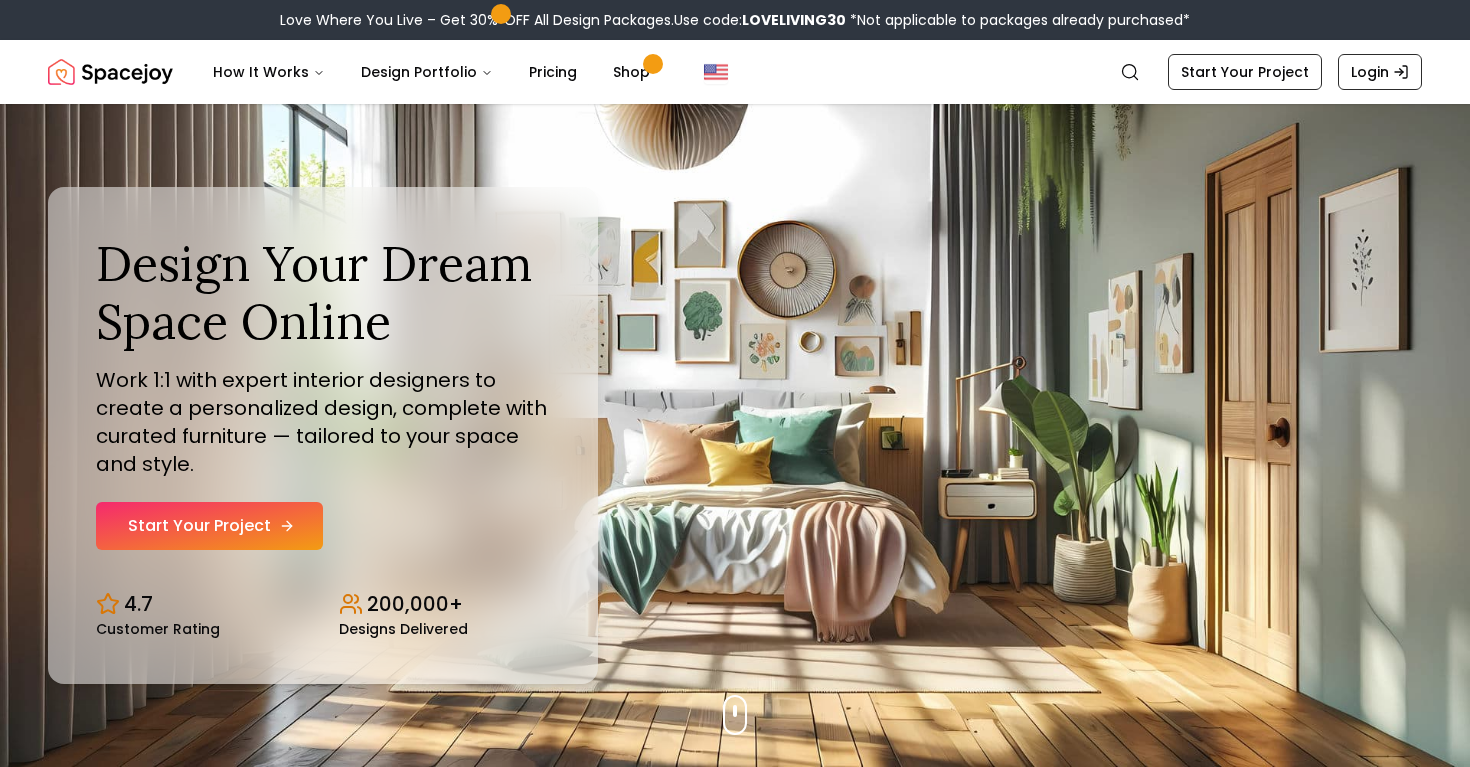 scroll, scrollTop: 0, scrollLeft: 0, axis: both 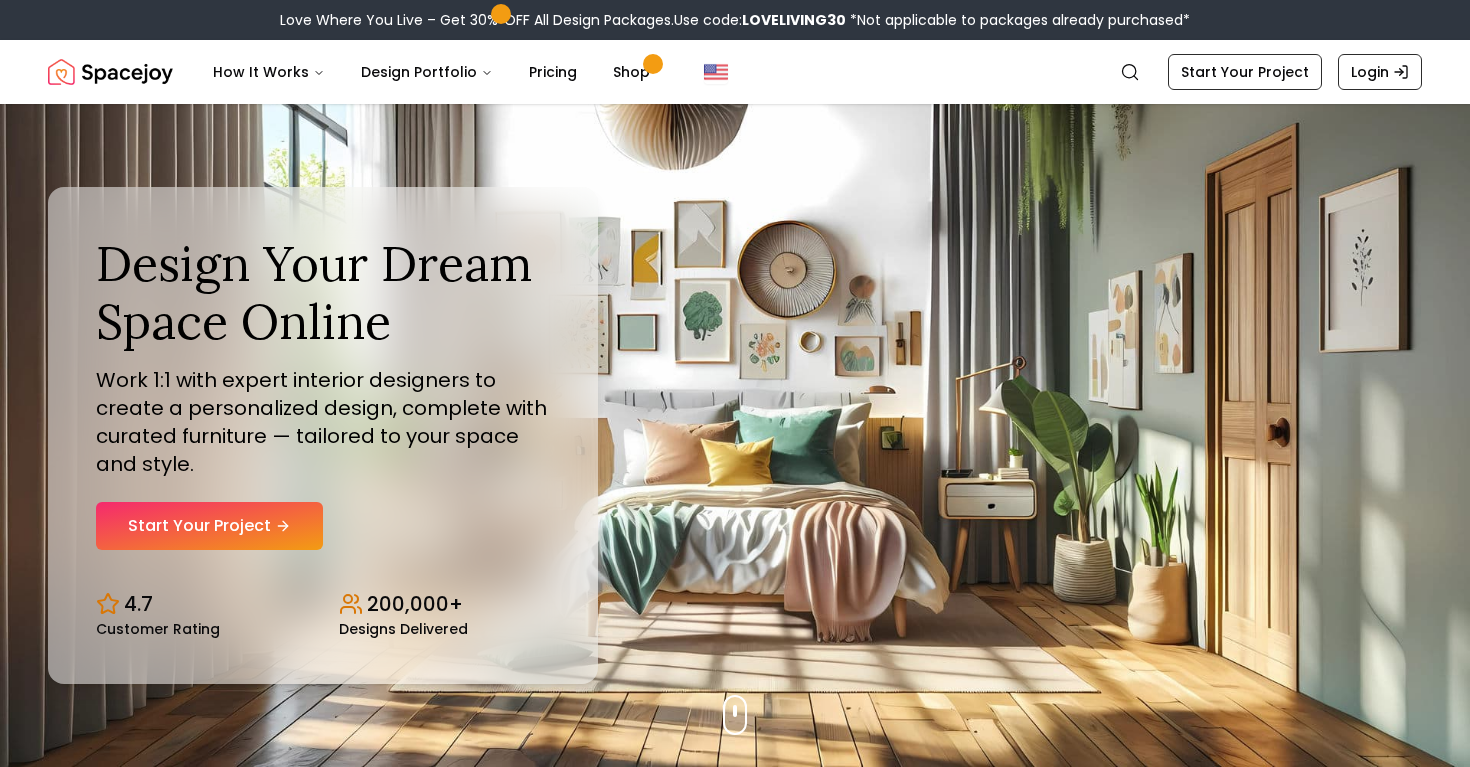 click on "Design Your Dream Space Online Work 1:1 with expert interior designers to create a personalized design, complete with curated furniture — tailored to your space and style. Start Your Project" at bounding box center [323, 392] 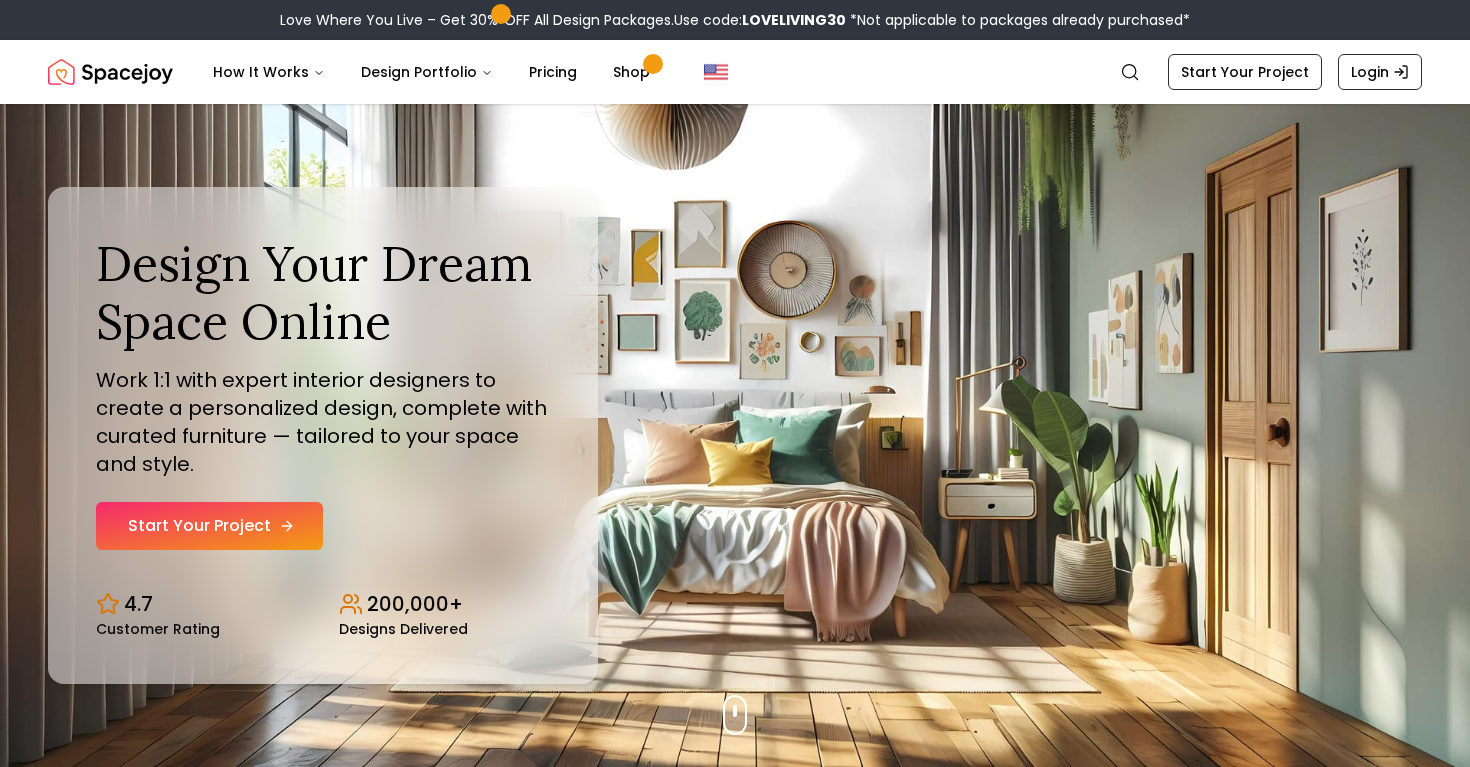 click on "Start Your Project" at bounding box center [209, 526] 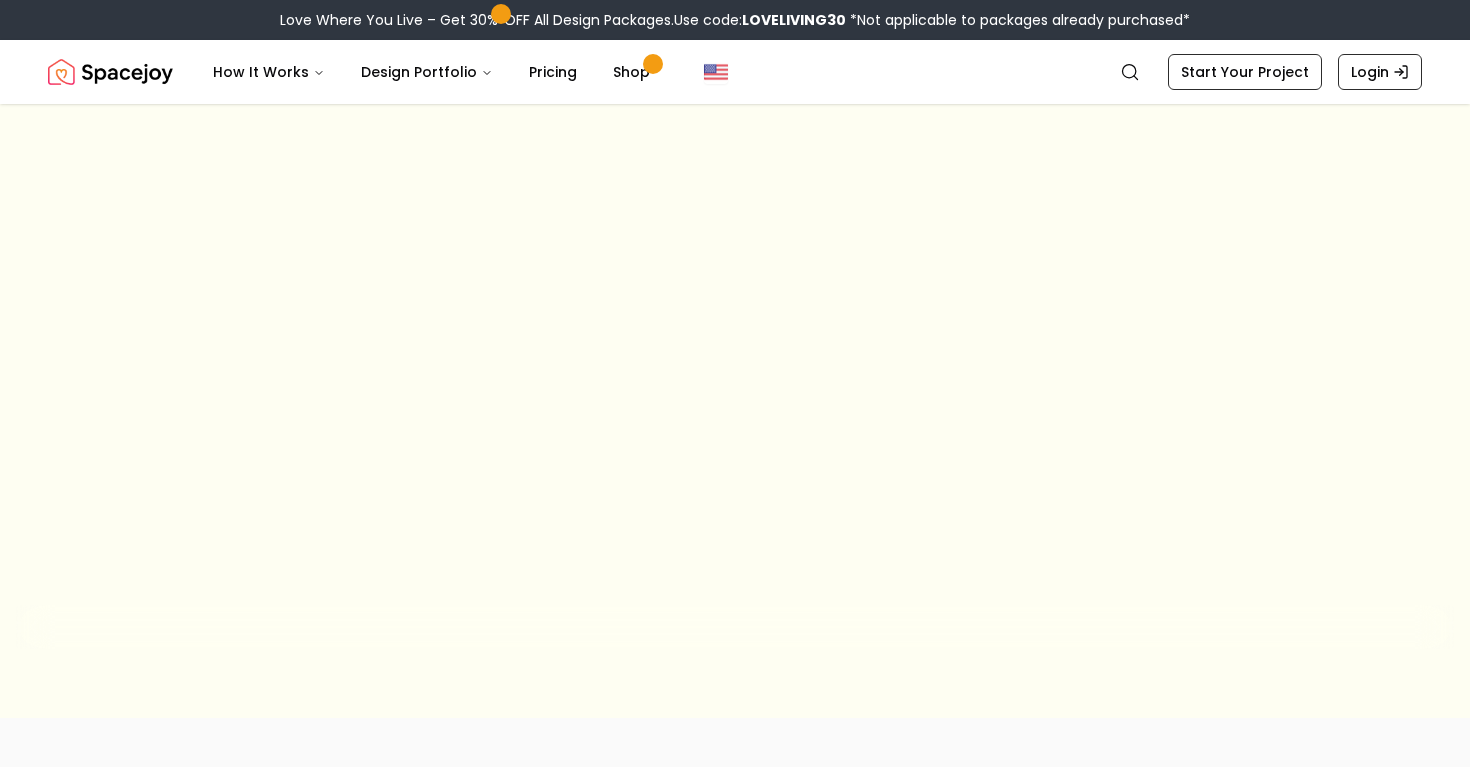 scroll, scrollTop: 0, scrollLeft: 0, axis: both 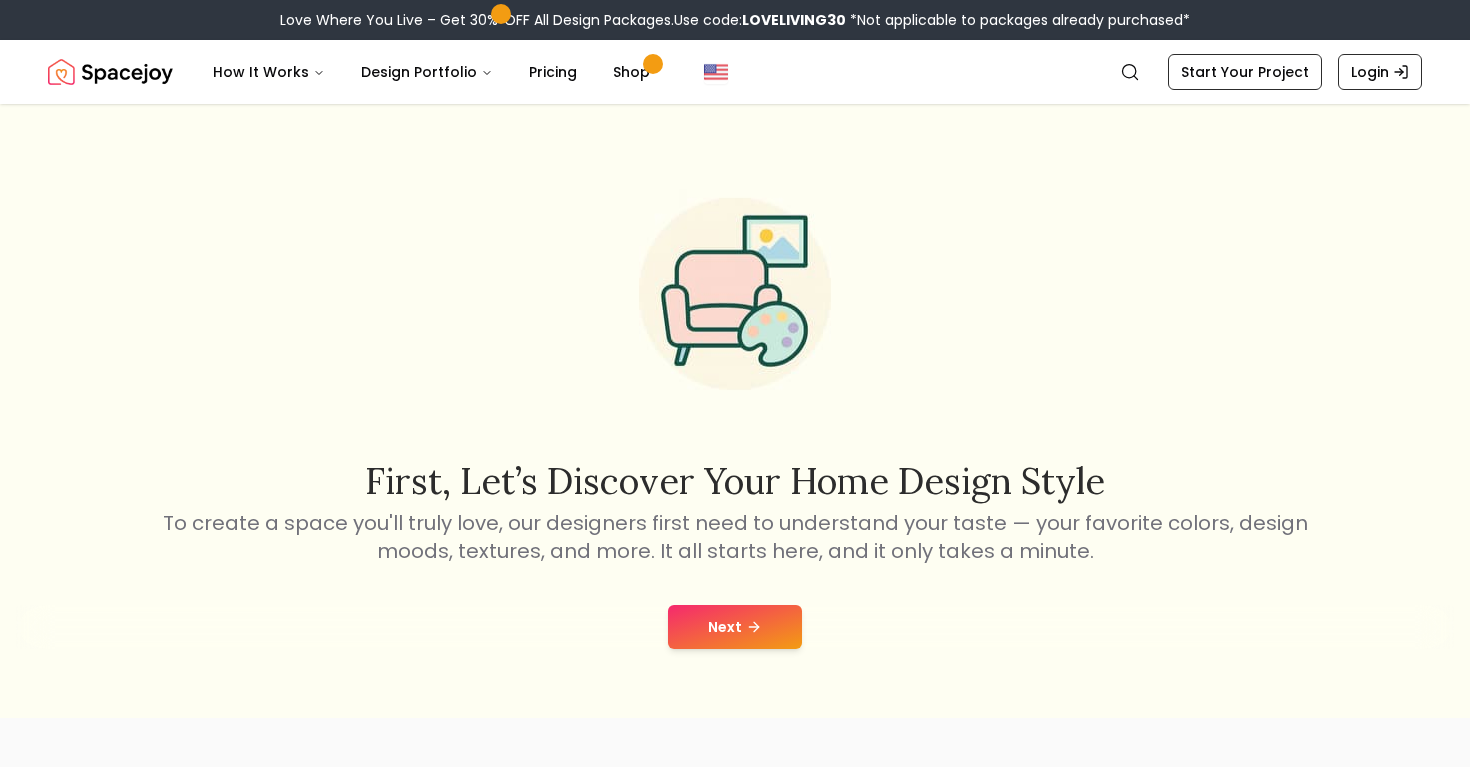 click on "Next" at bounding box center [735, 627] 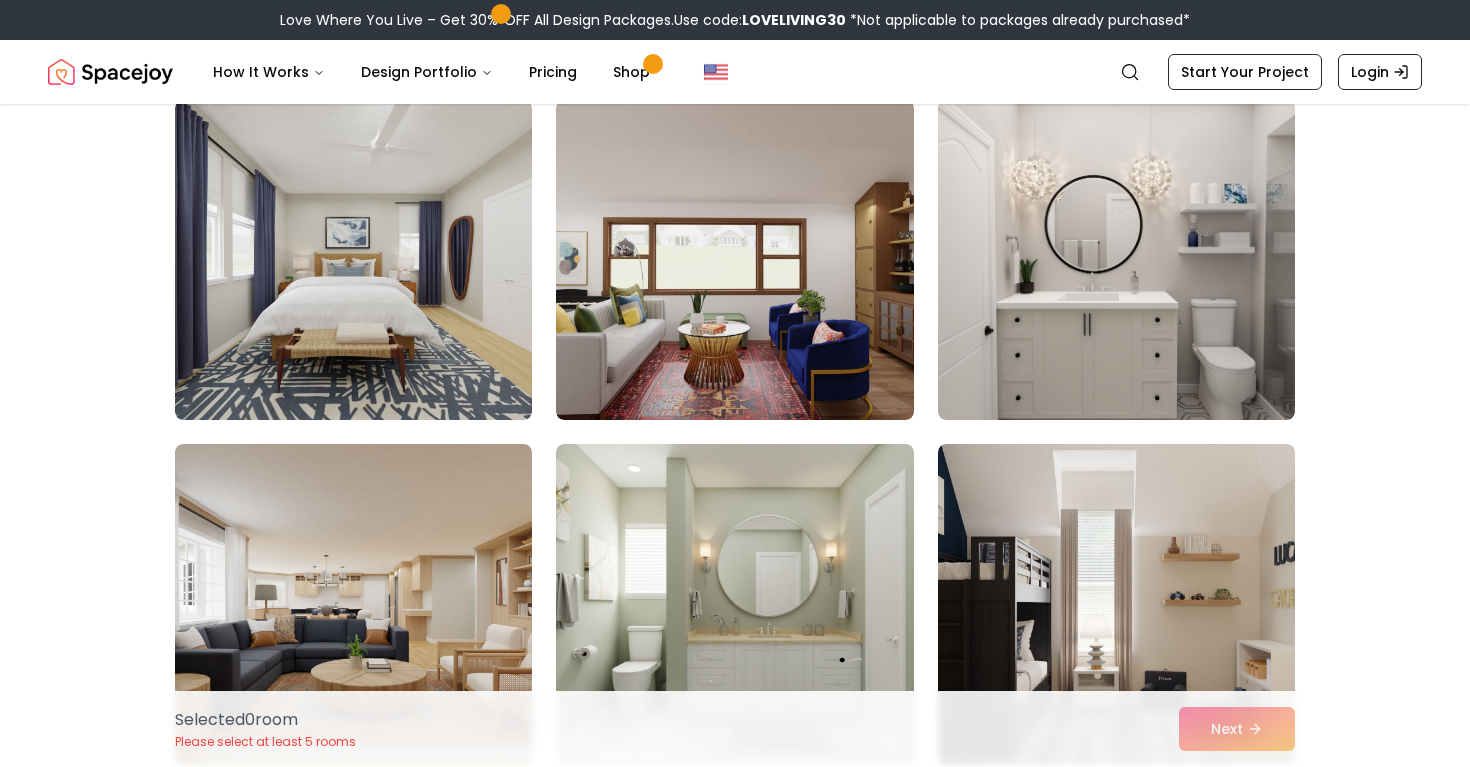 scroll, scrollTop: 442, scrollLeft: 0, axis: vertical 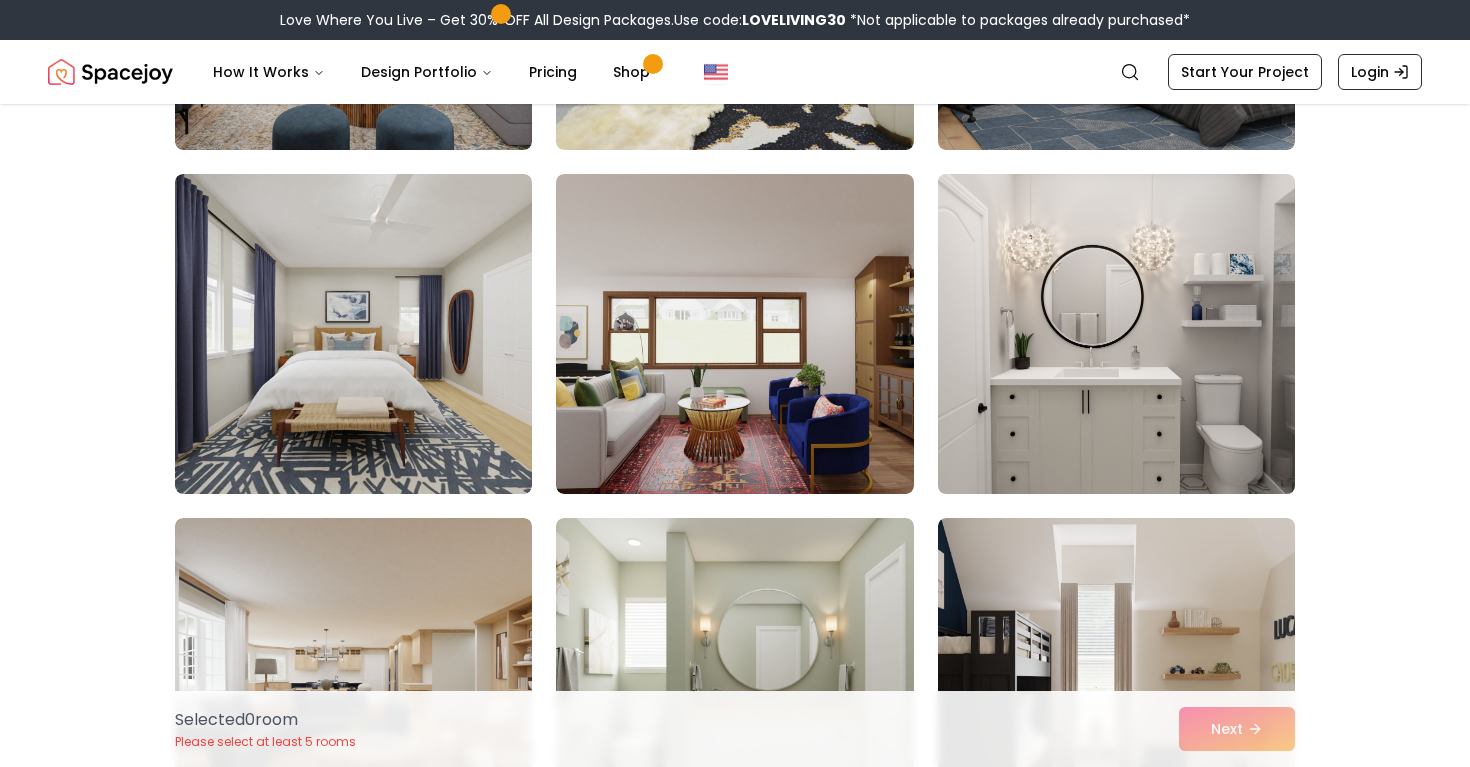 click at bounding box center [1116, 334] 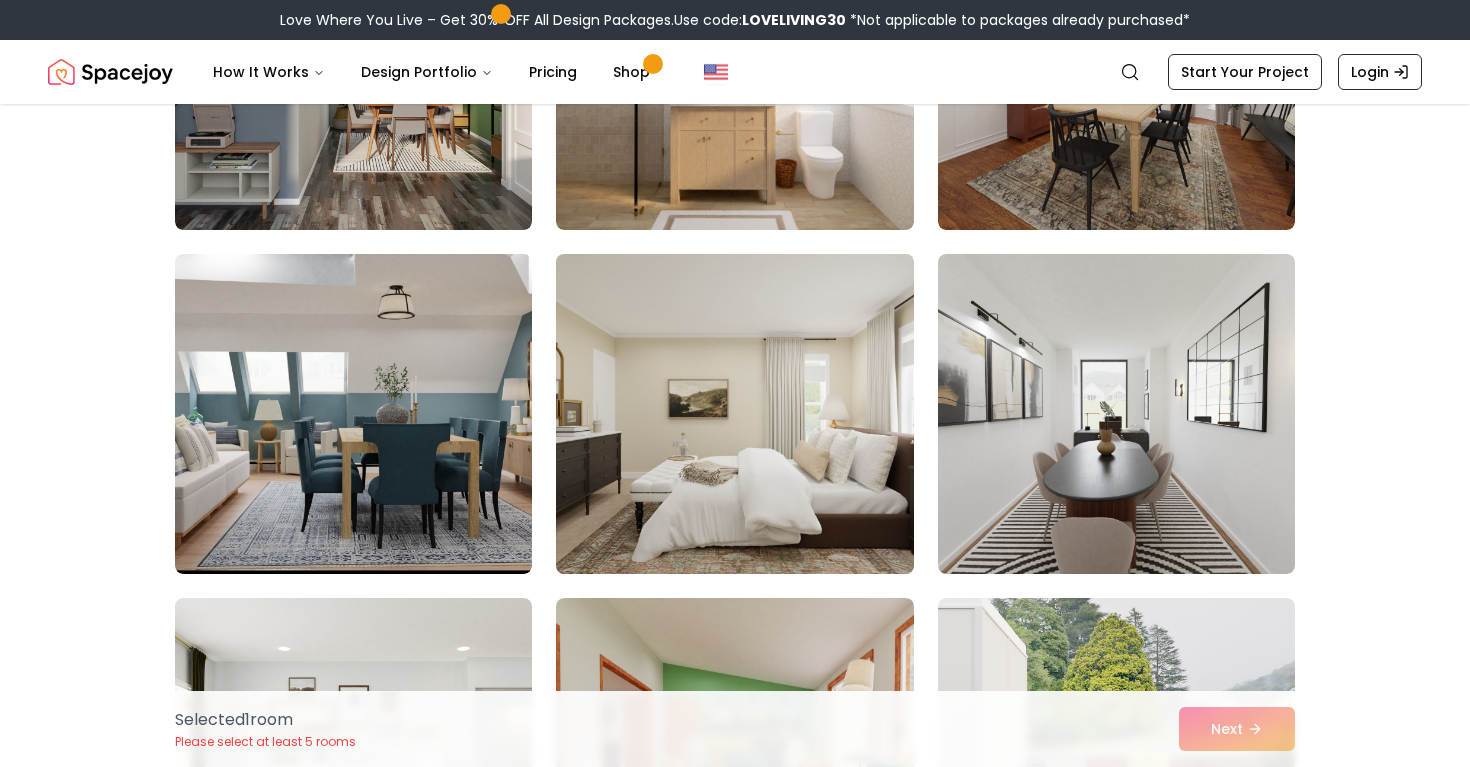 click at bounding box center (734, 414) 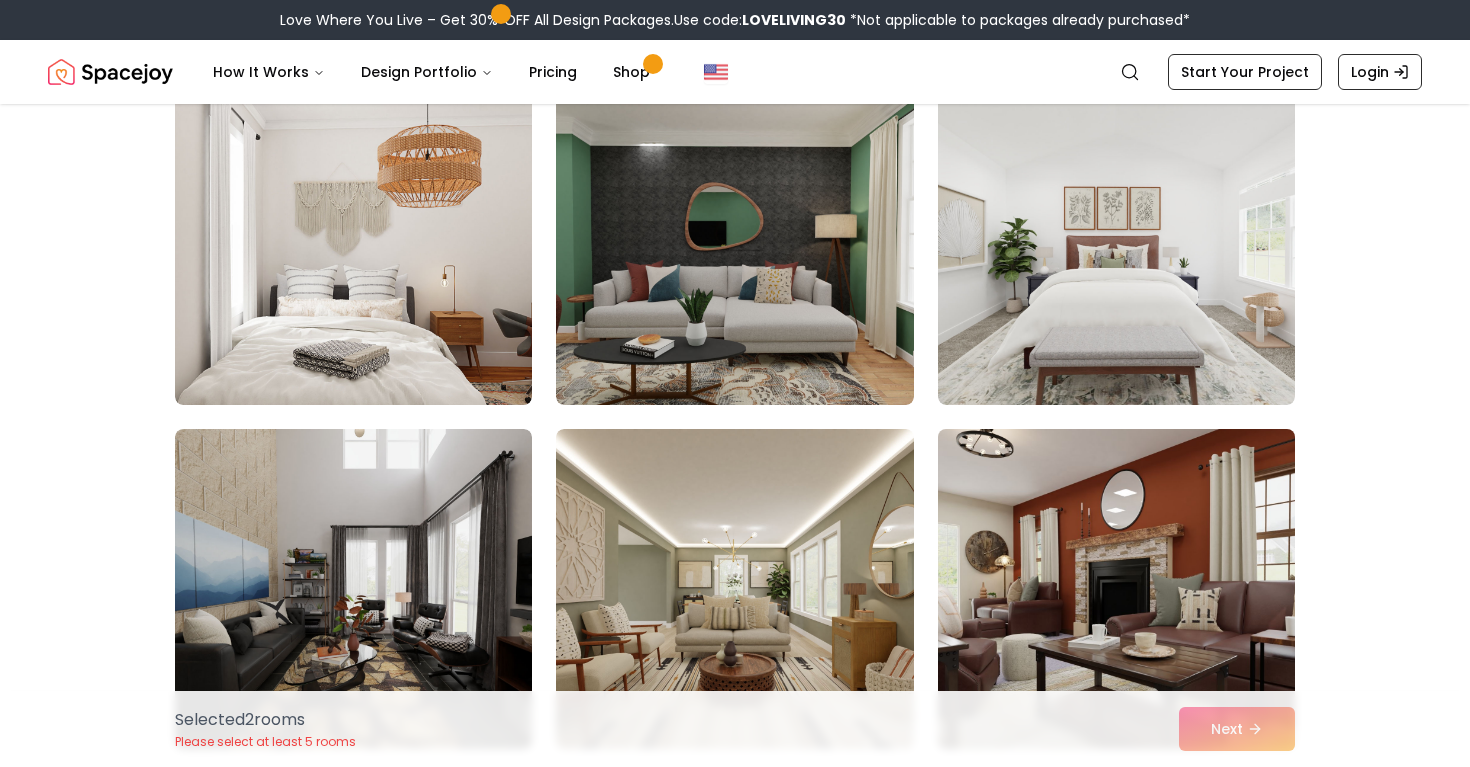 scroll, scrollTop: 7511, scrollLeft: 0, axis: vertical 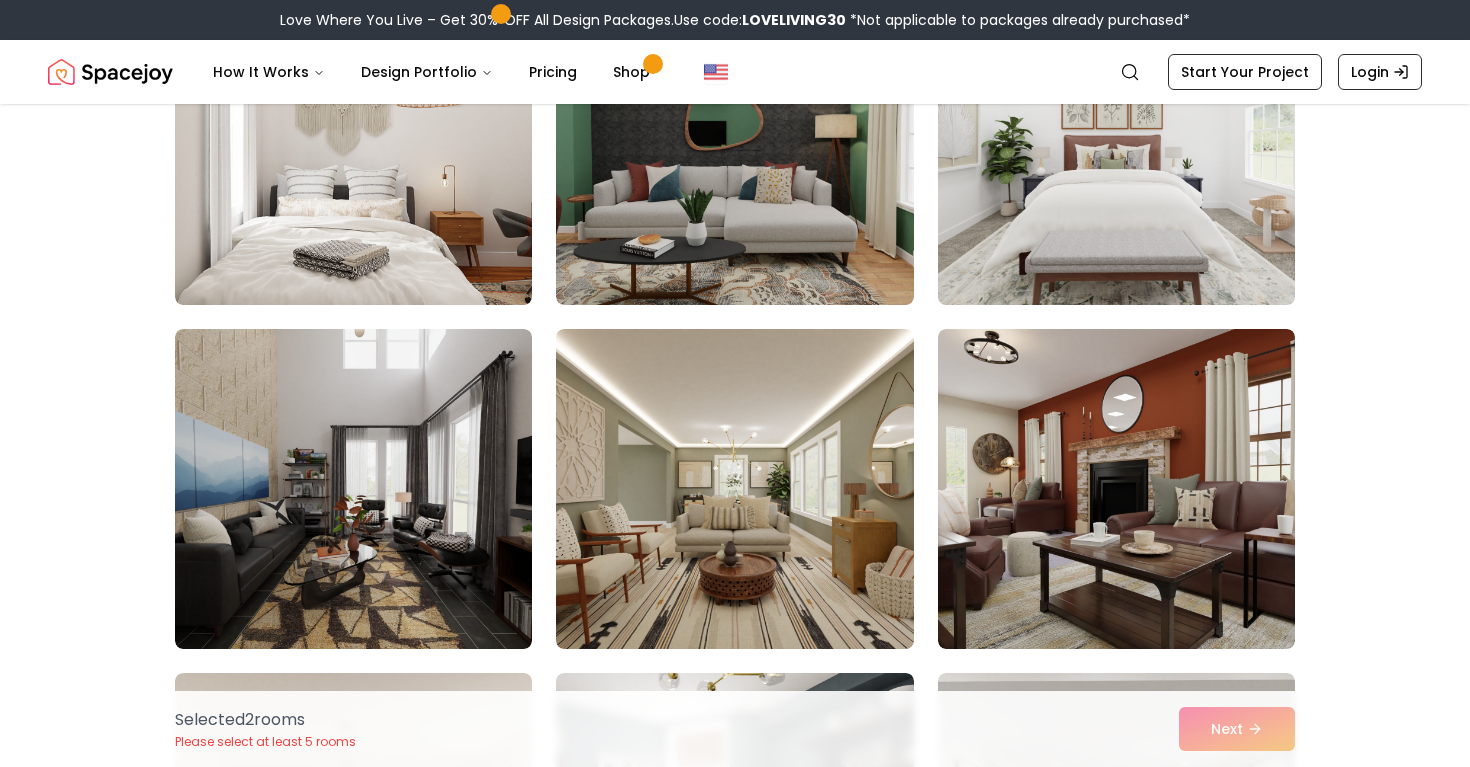 click at bounding box center (1116, 145) 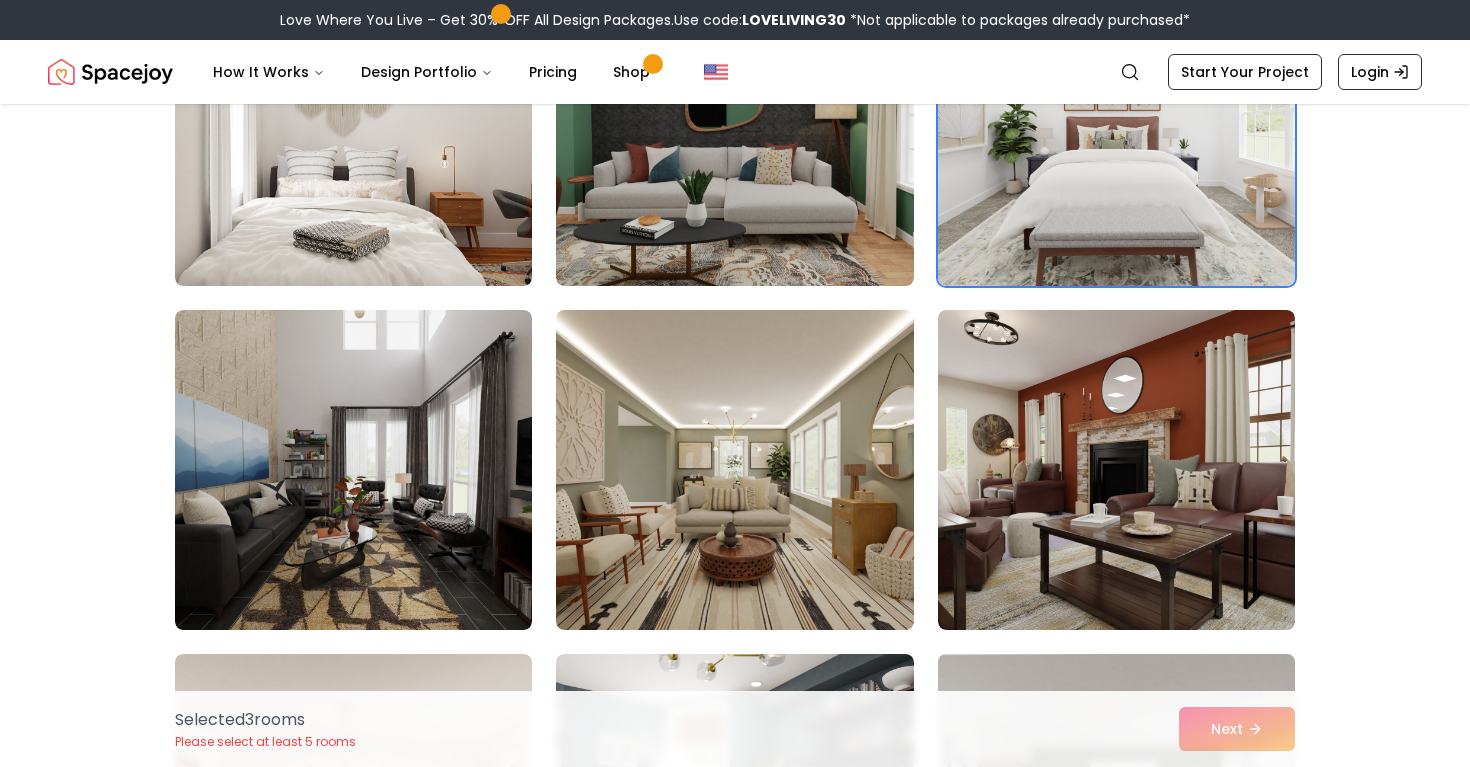 scroll, scrollTop: 7101, scrollLeft: 0, axis: vertical 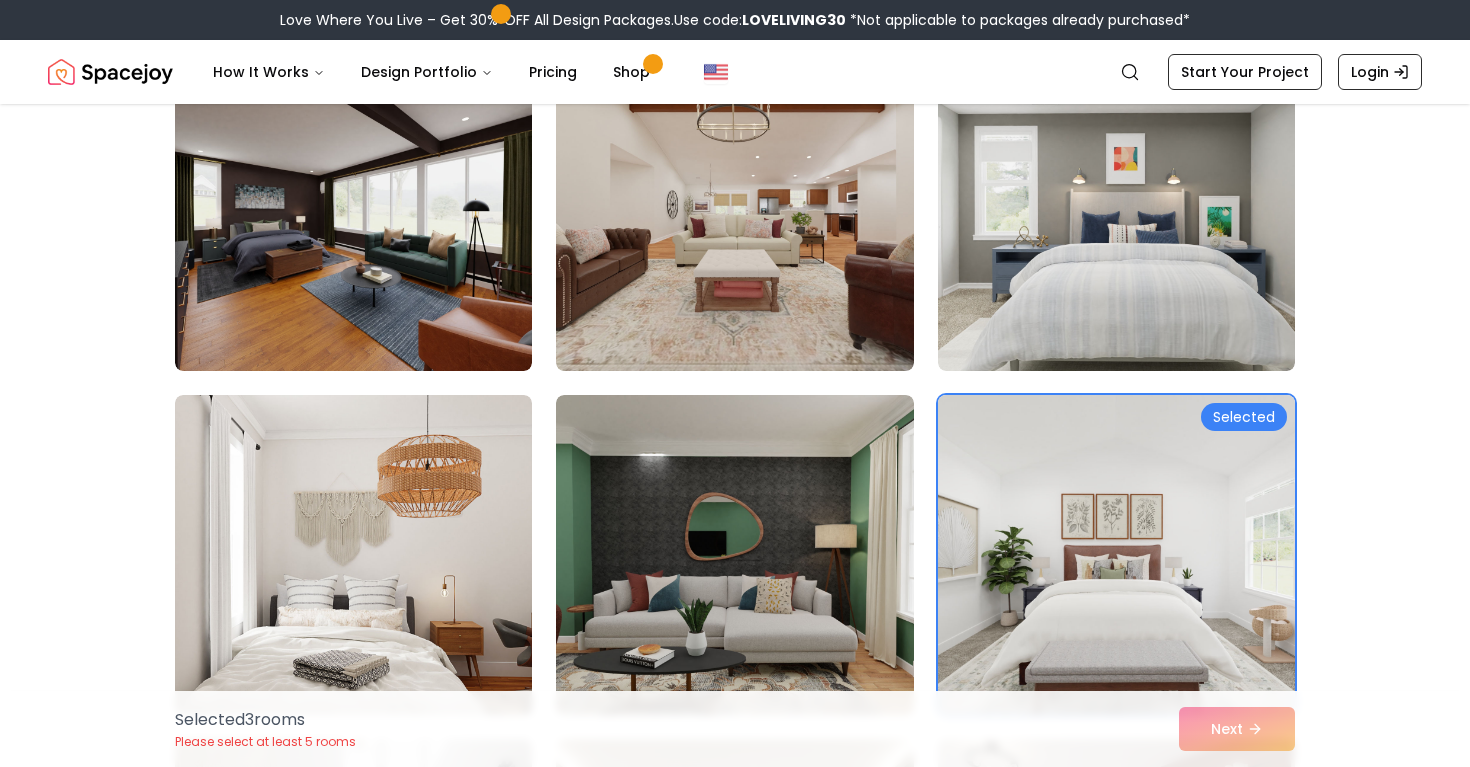 click at bounding box center [1116, 555] 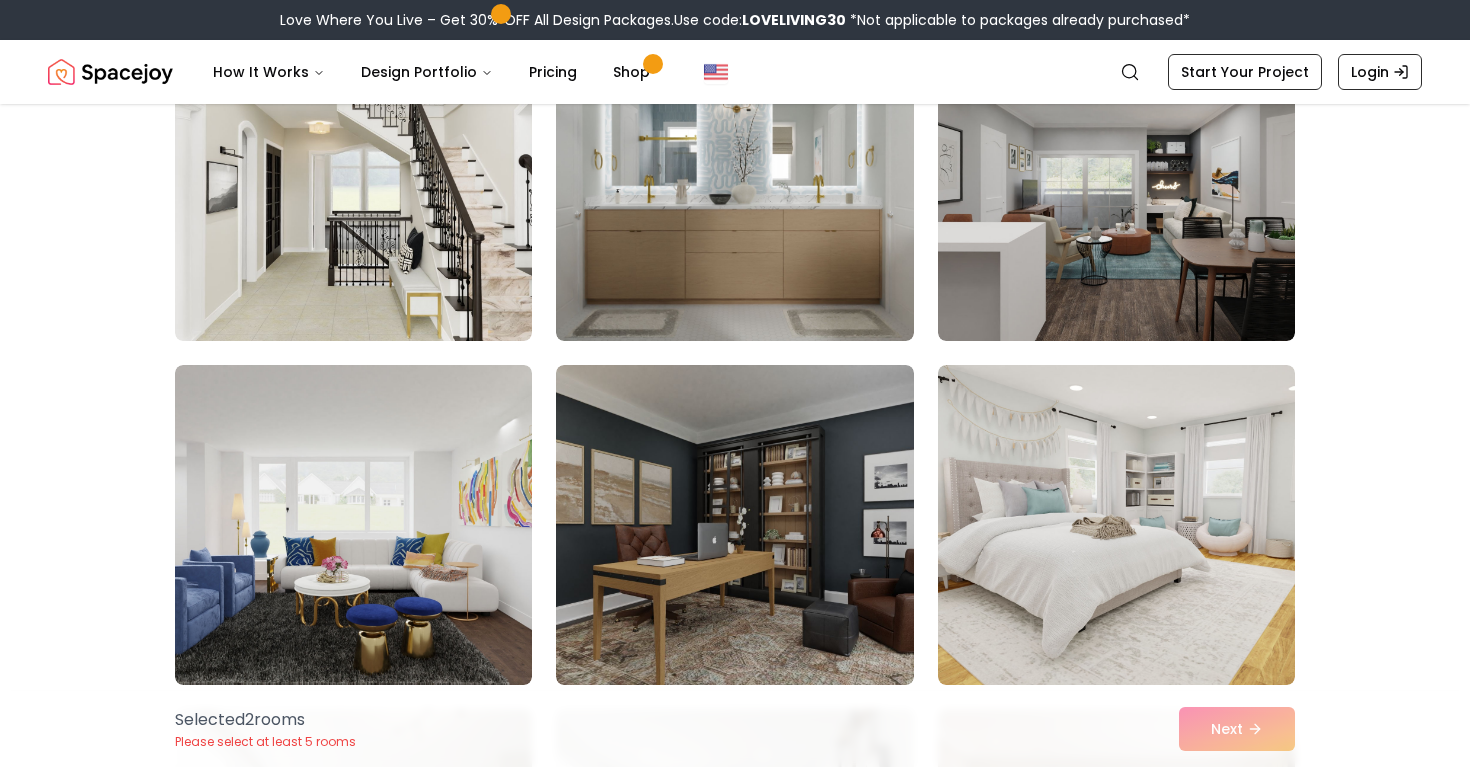 scroll, scrollTop: 8629, scrollLeft: 0, axis: vertical 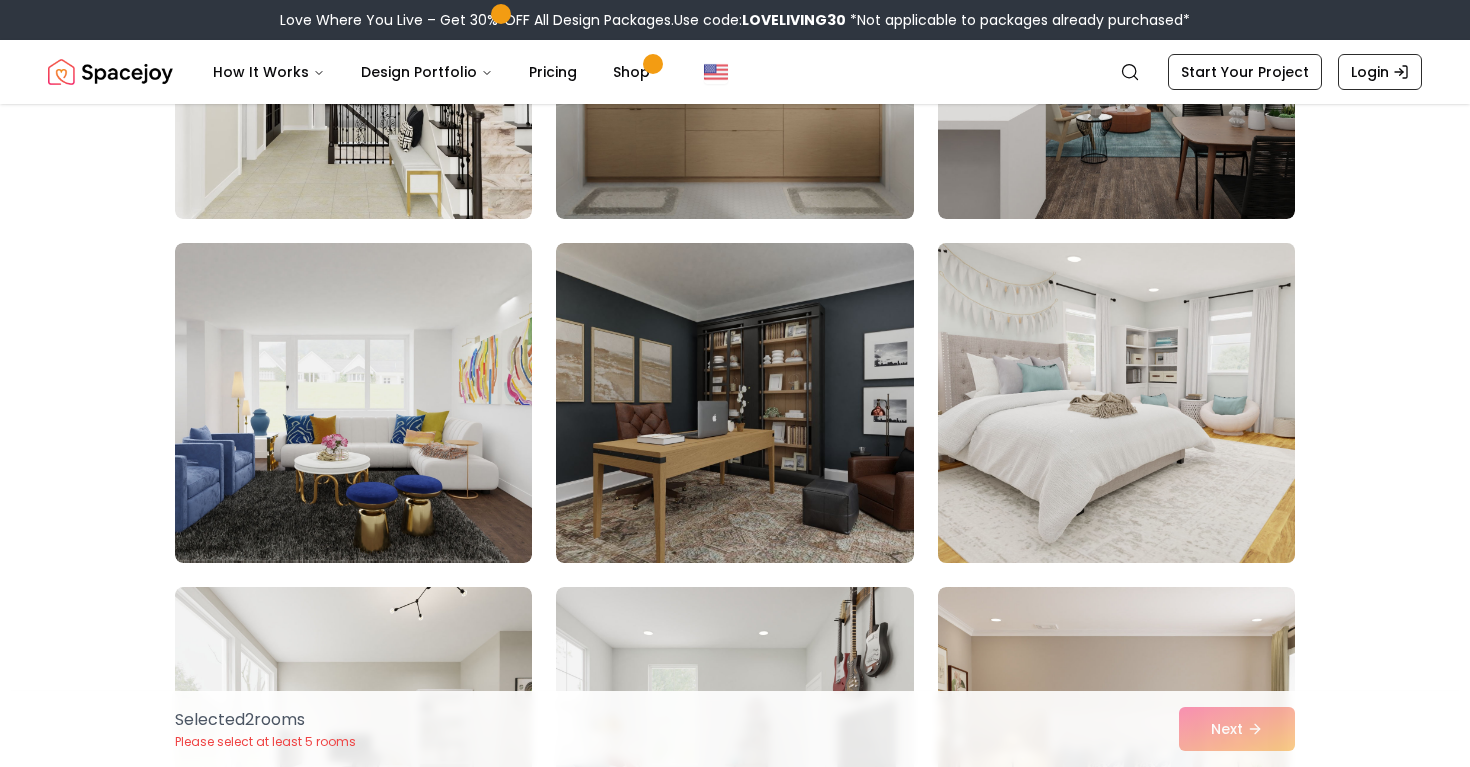 click at bounding box center (1116, 403) 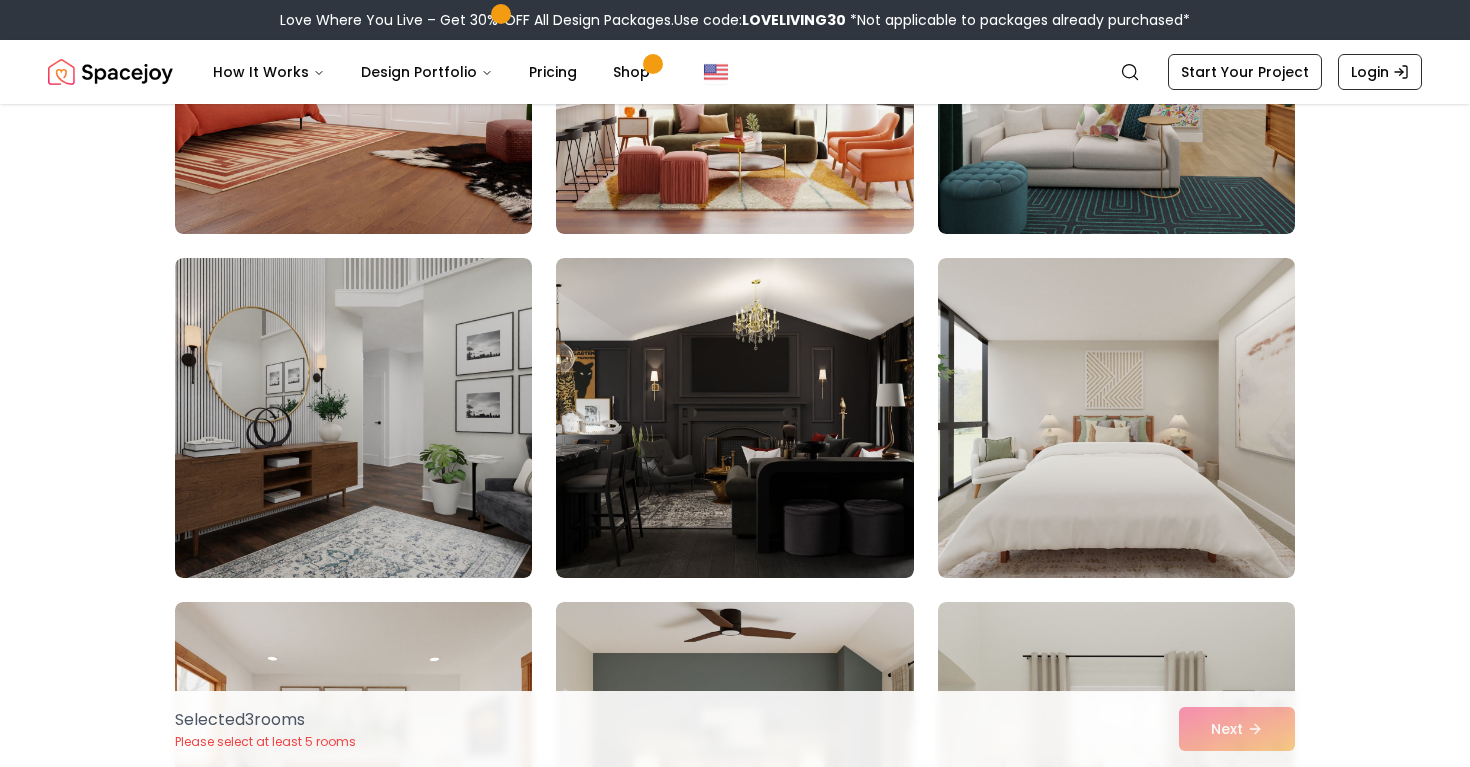 scroll, scrollTop: 10973, scrollLeft: 0, axis: vertical 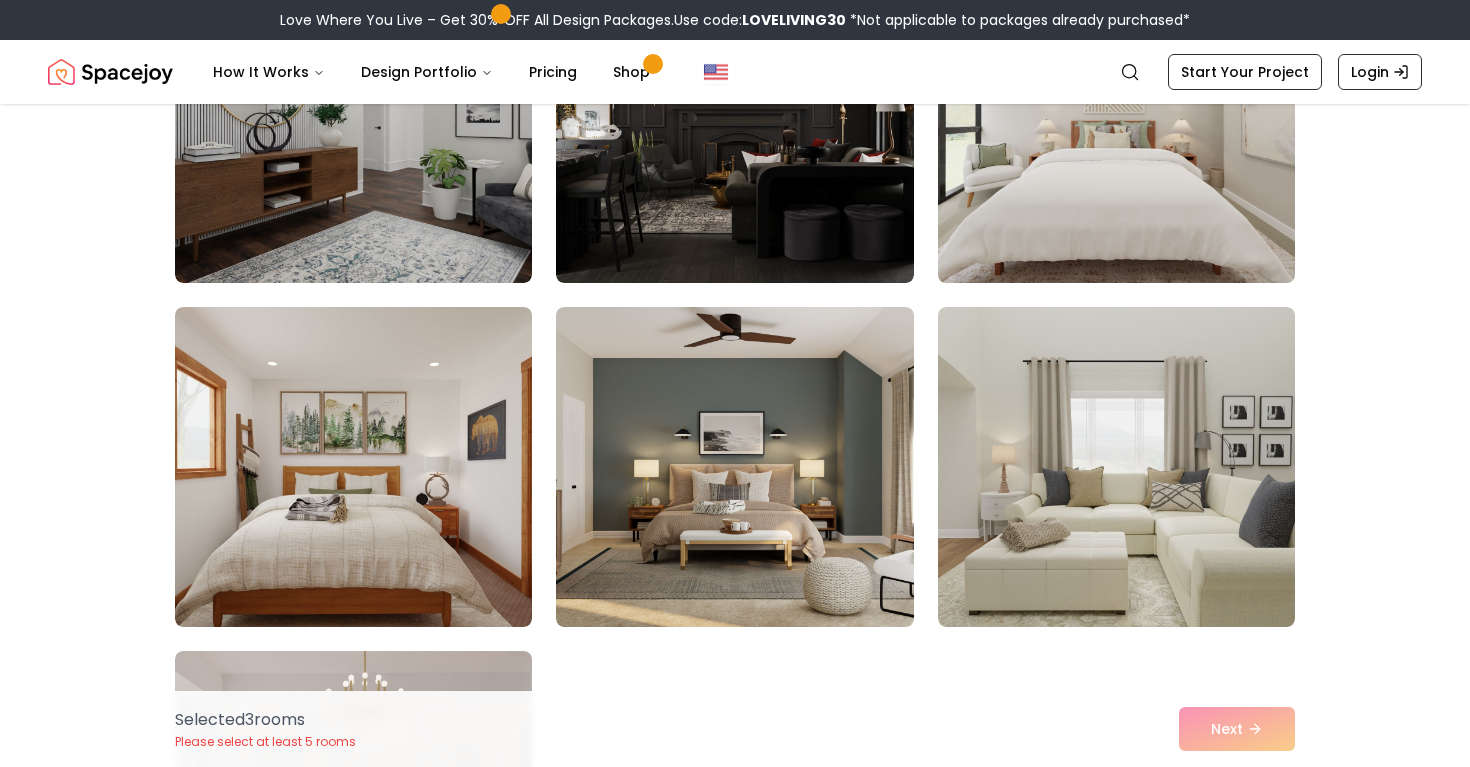 click at bounding box center (1116, 123) 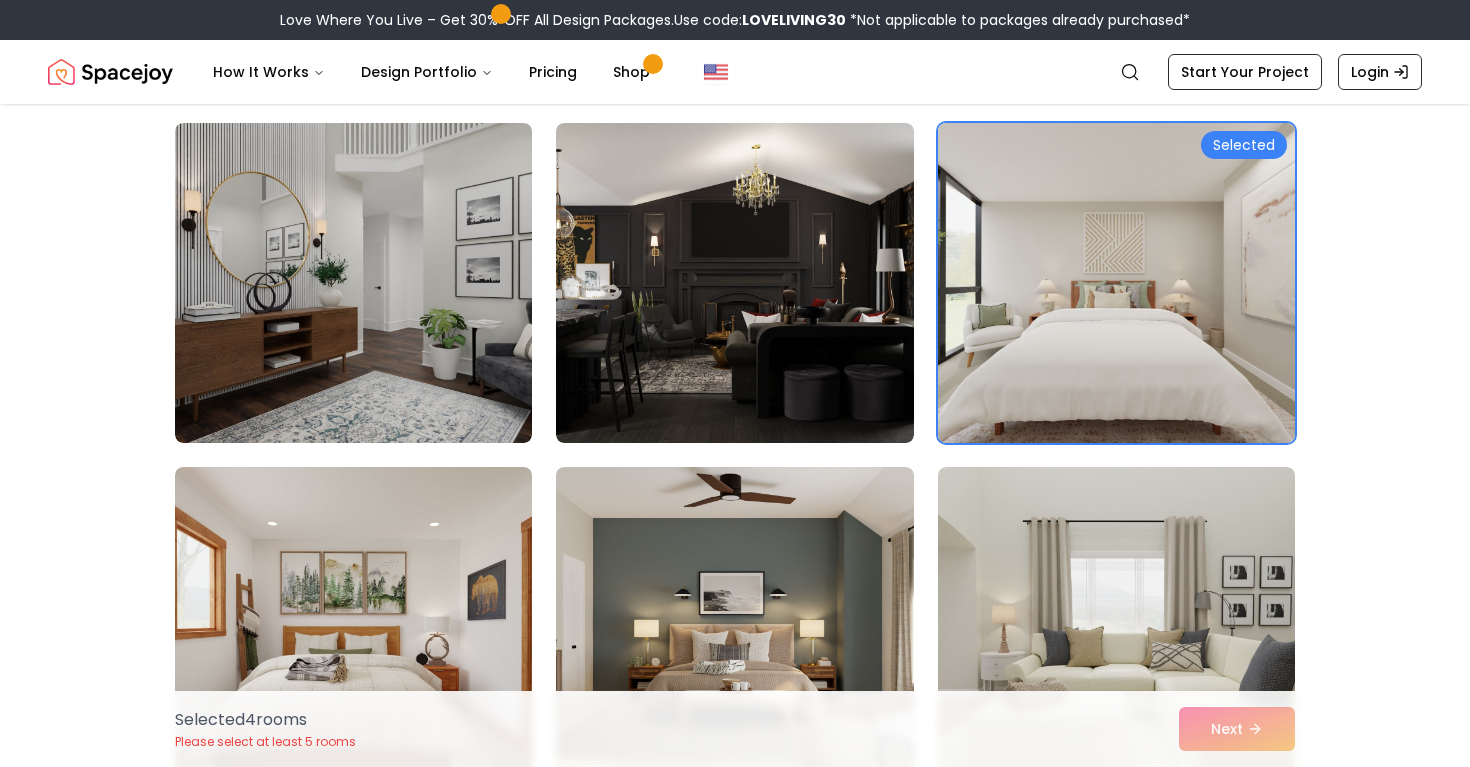 click at bounding box center (1116, 283) 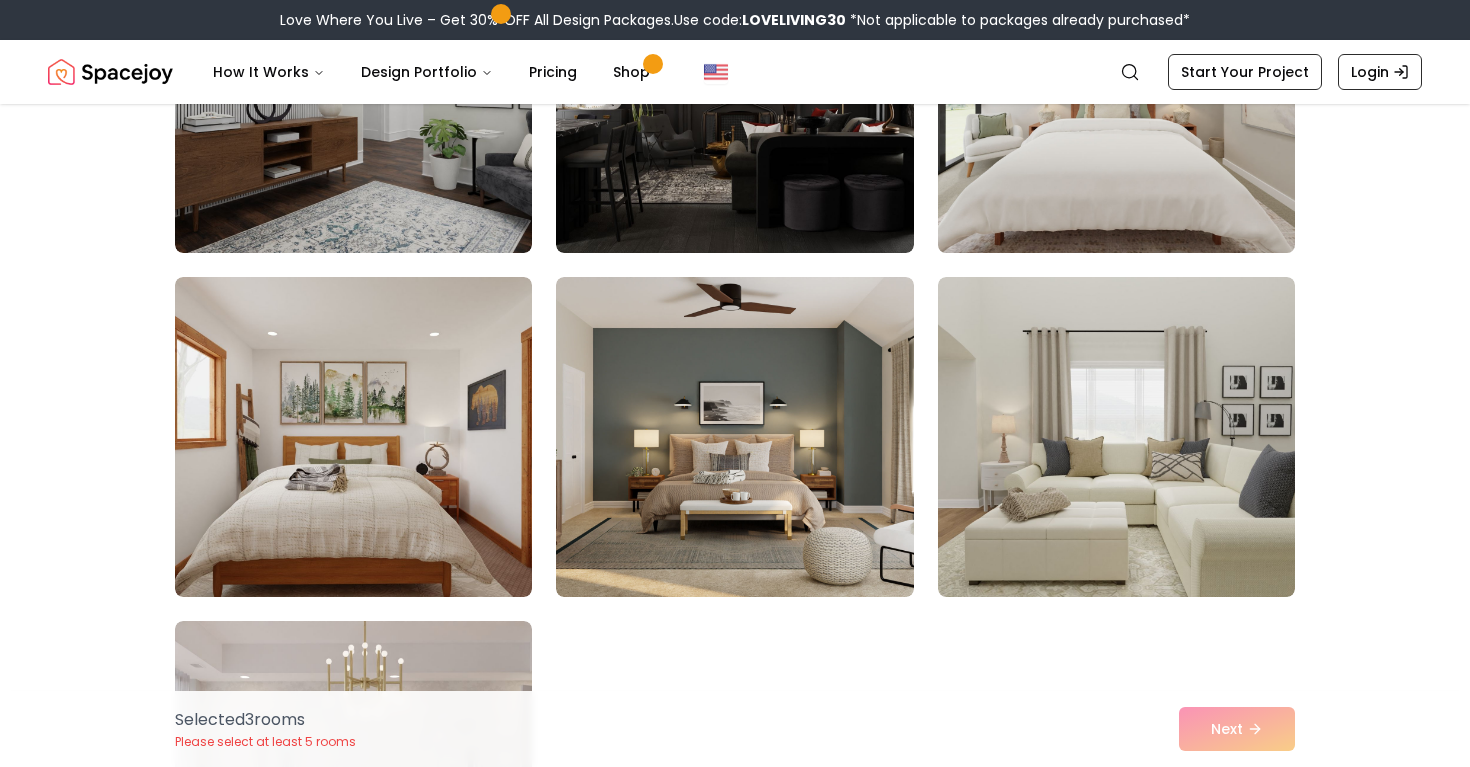 scroll, scrollTop: 11309, scrollLeft: 0, axis: vertical 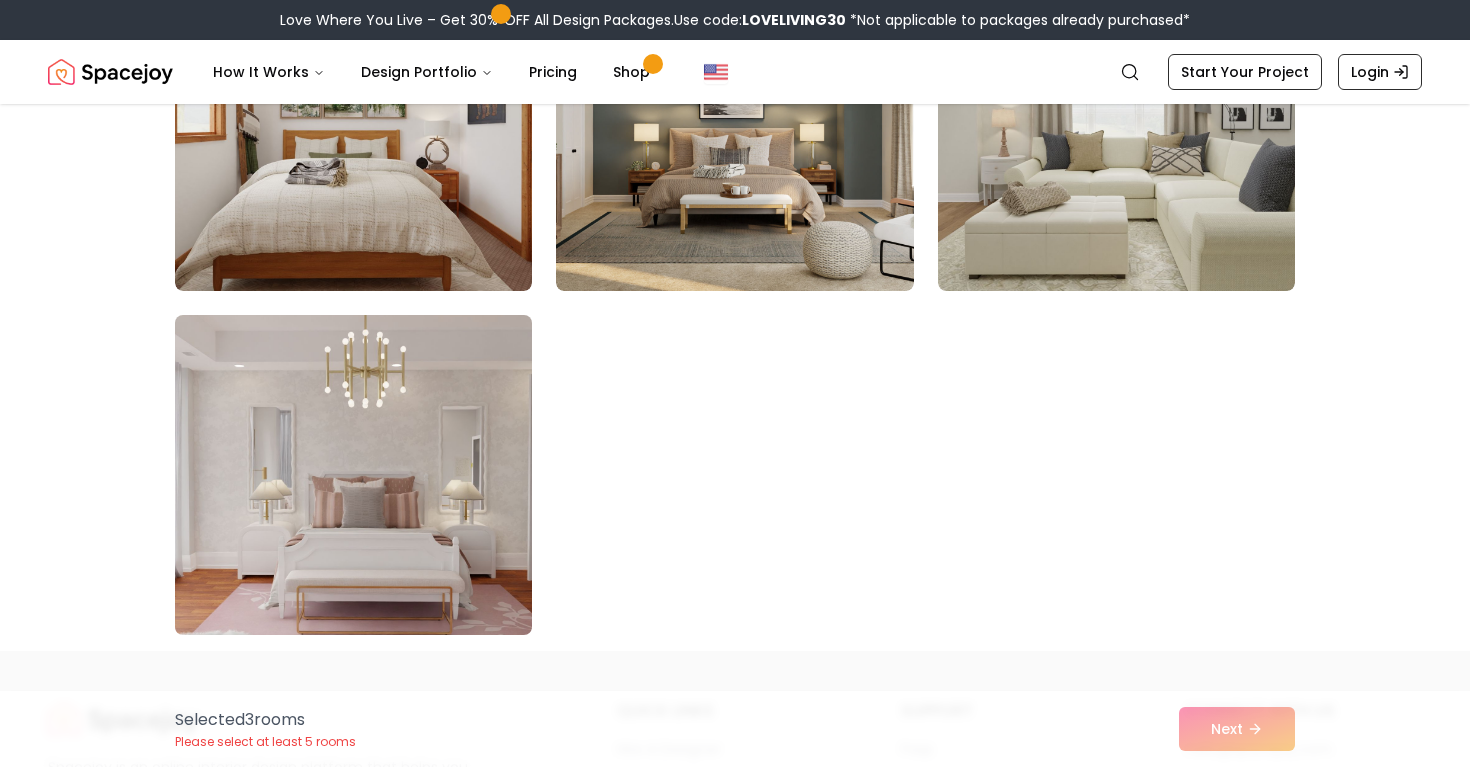 click at bounding box center (353, 475) 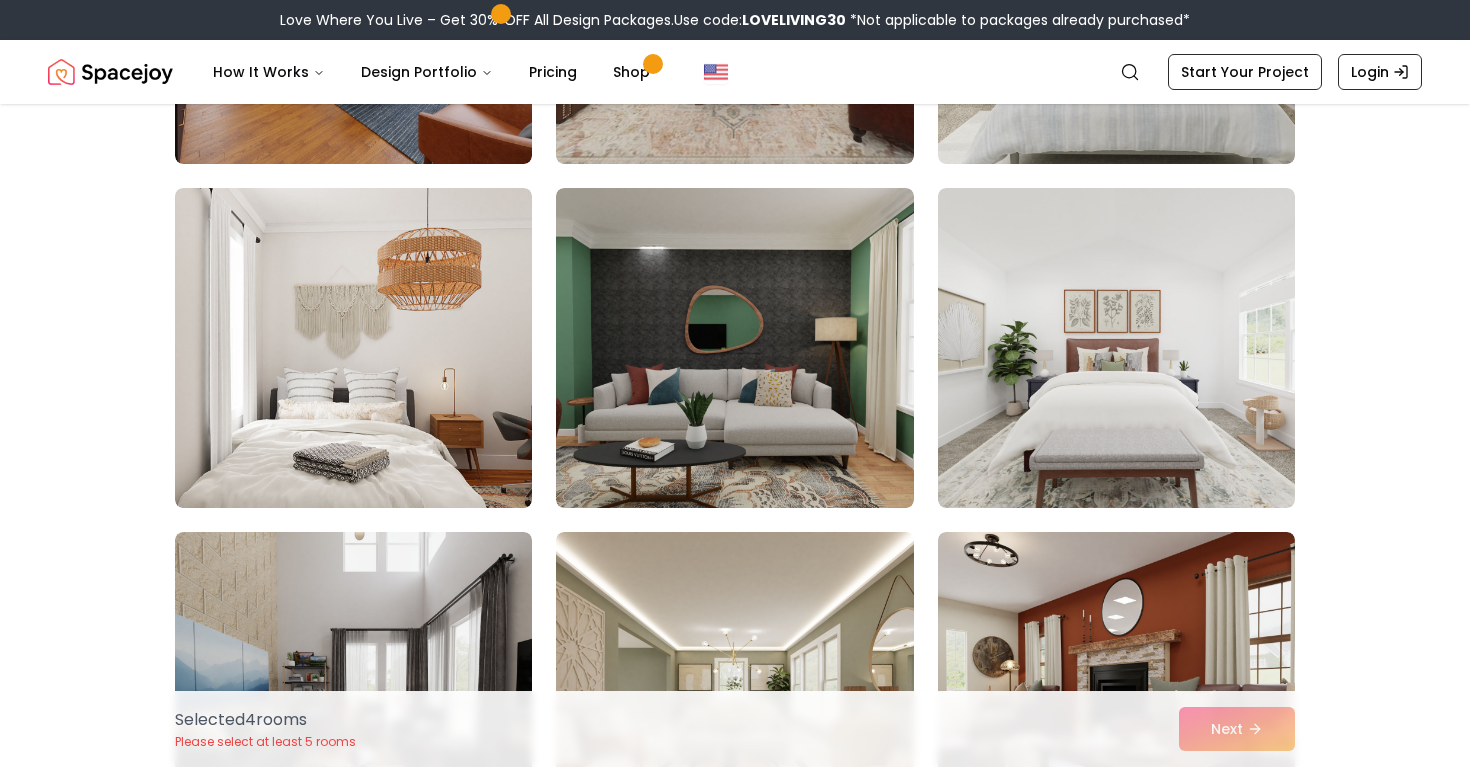 scroll, scrollTop: 7286, scrollLeft: 0, axis: vertical 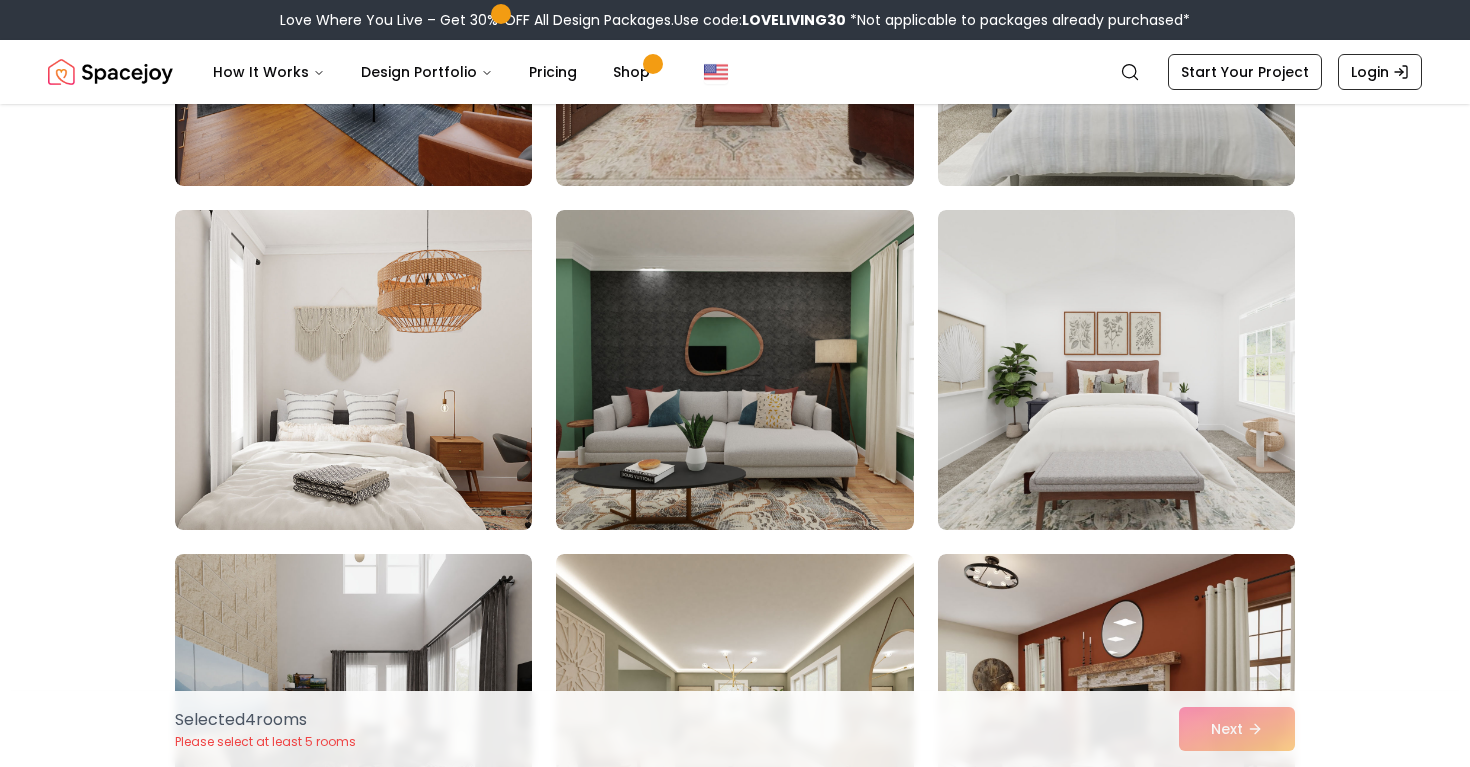 click at bounding box center [353, 370] 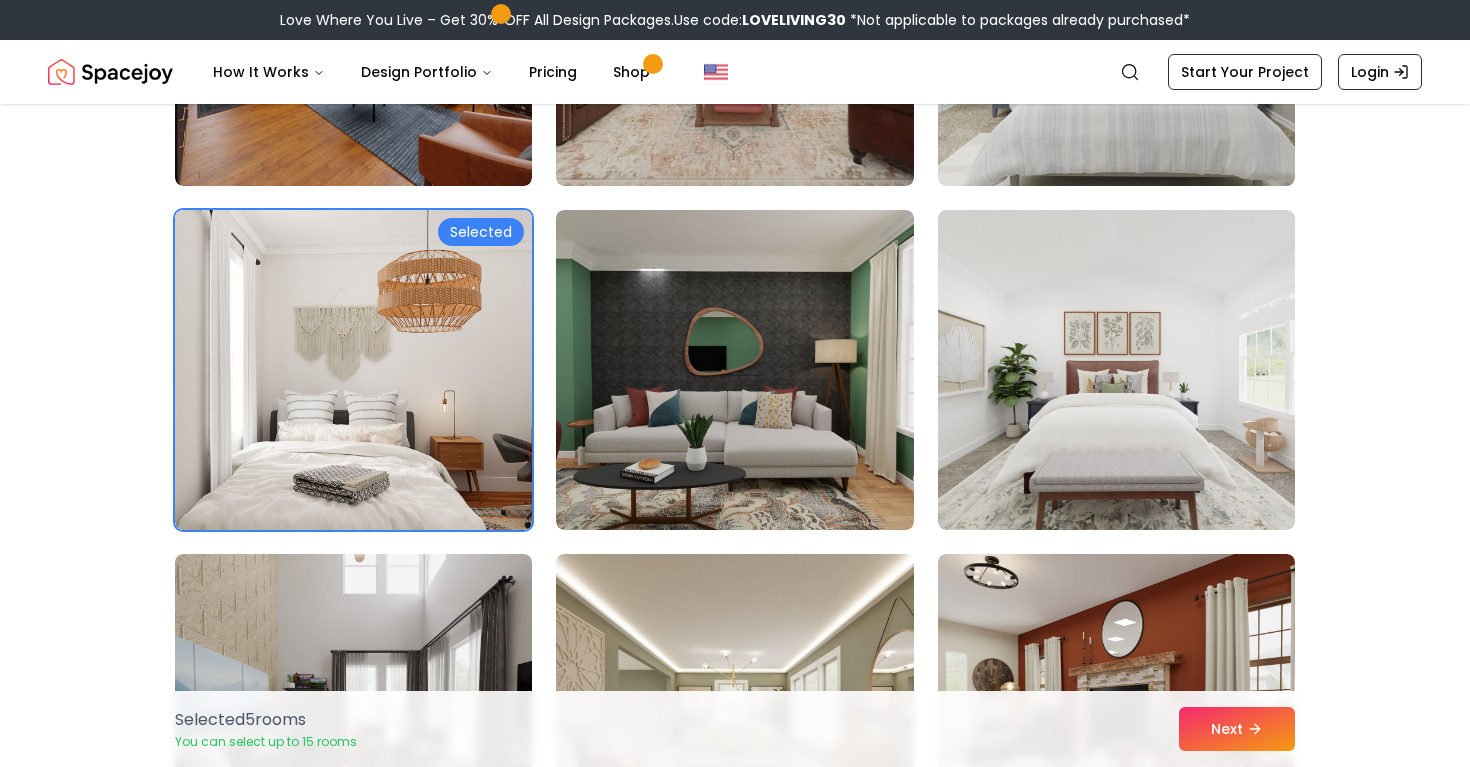 click at bounding box center (353, 370) 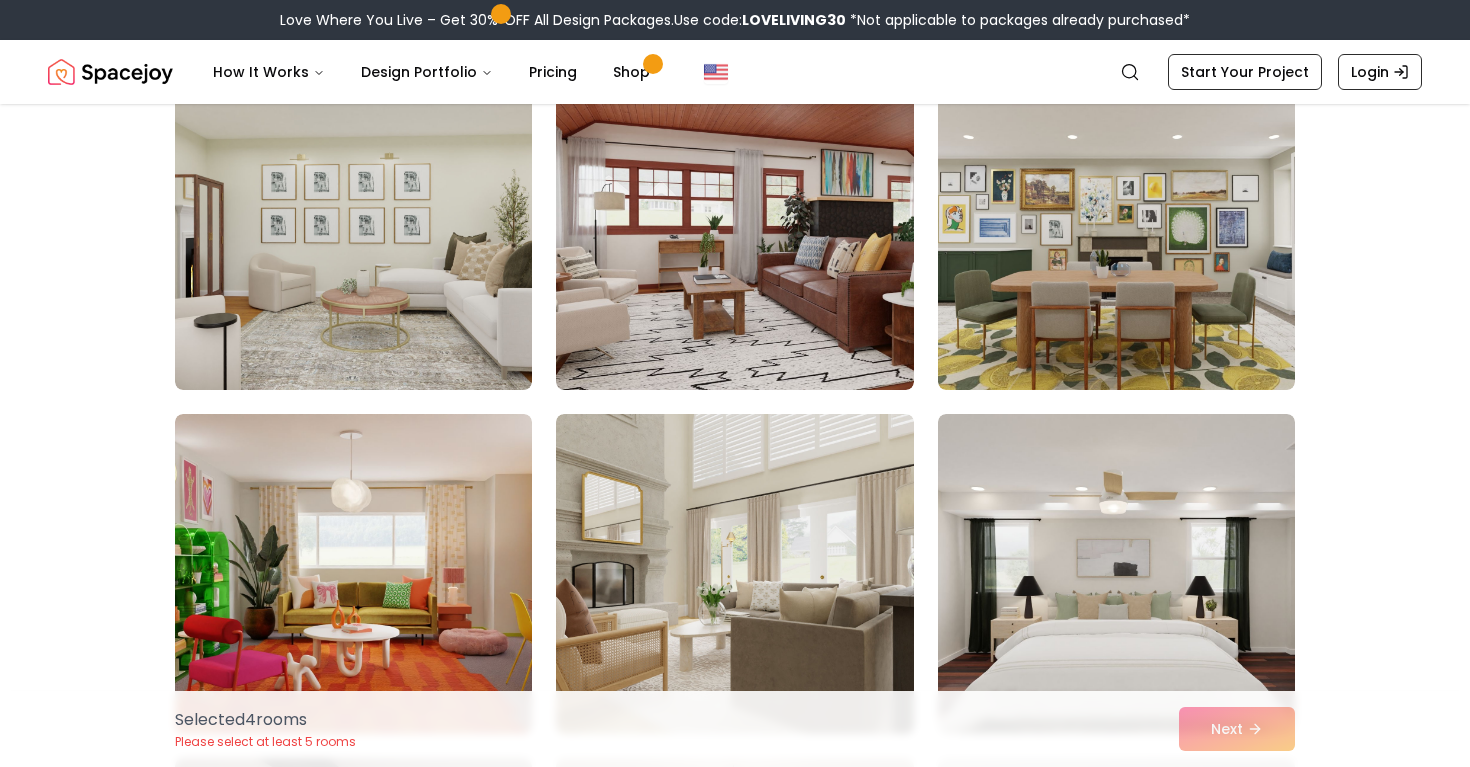 scroll, scrollTop: 6393, scrollLeft: 0, axis: vertical 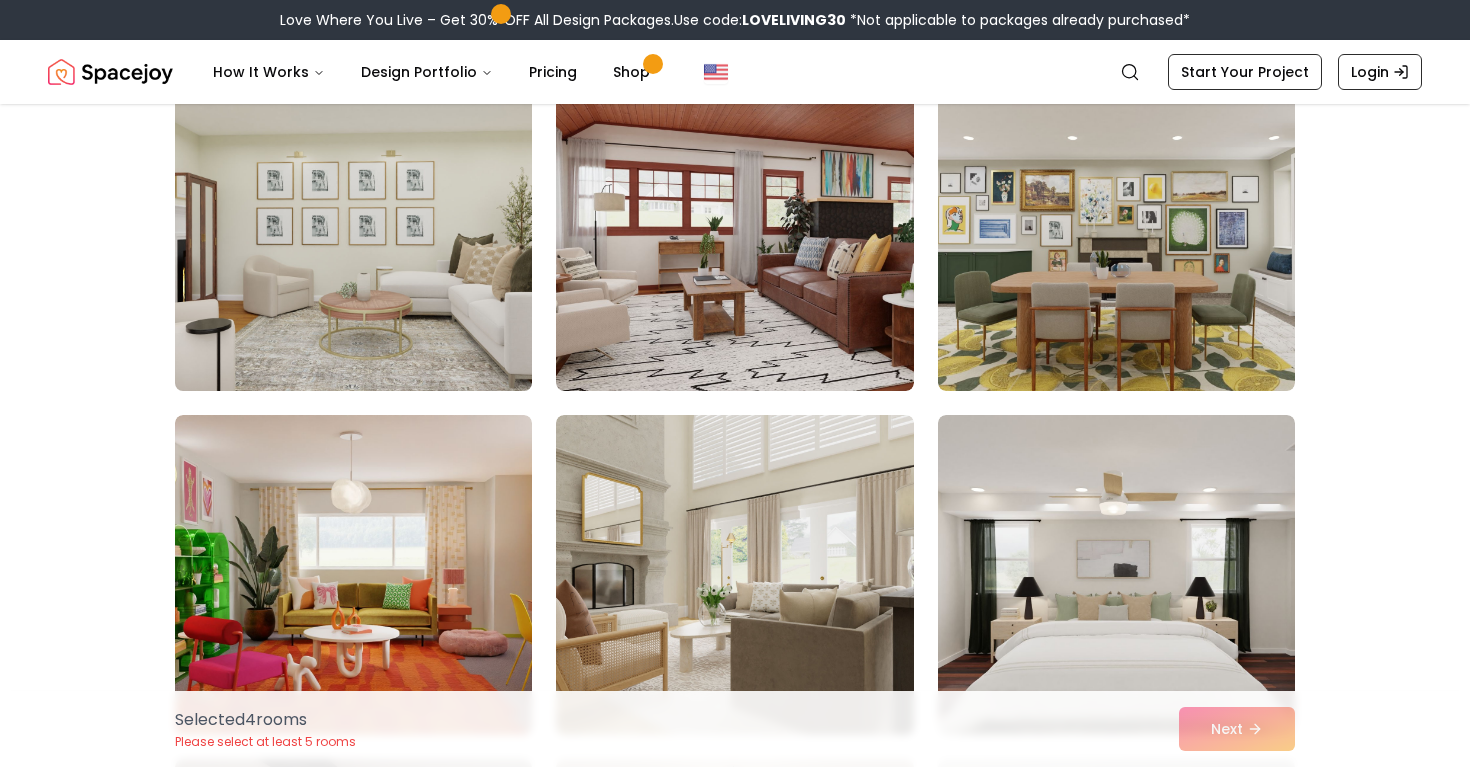 click at bounding box center [353, 231] 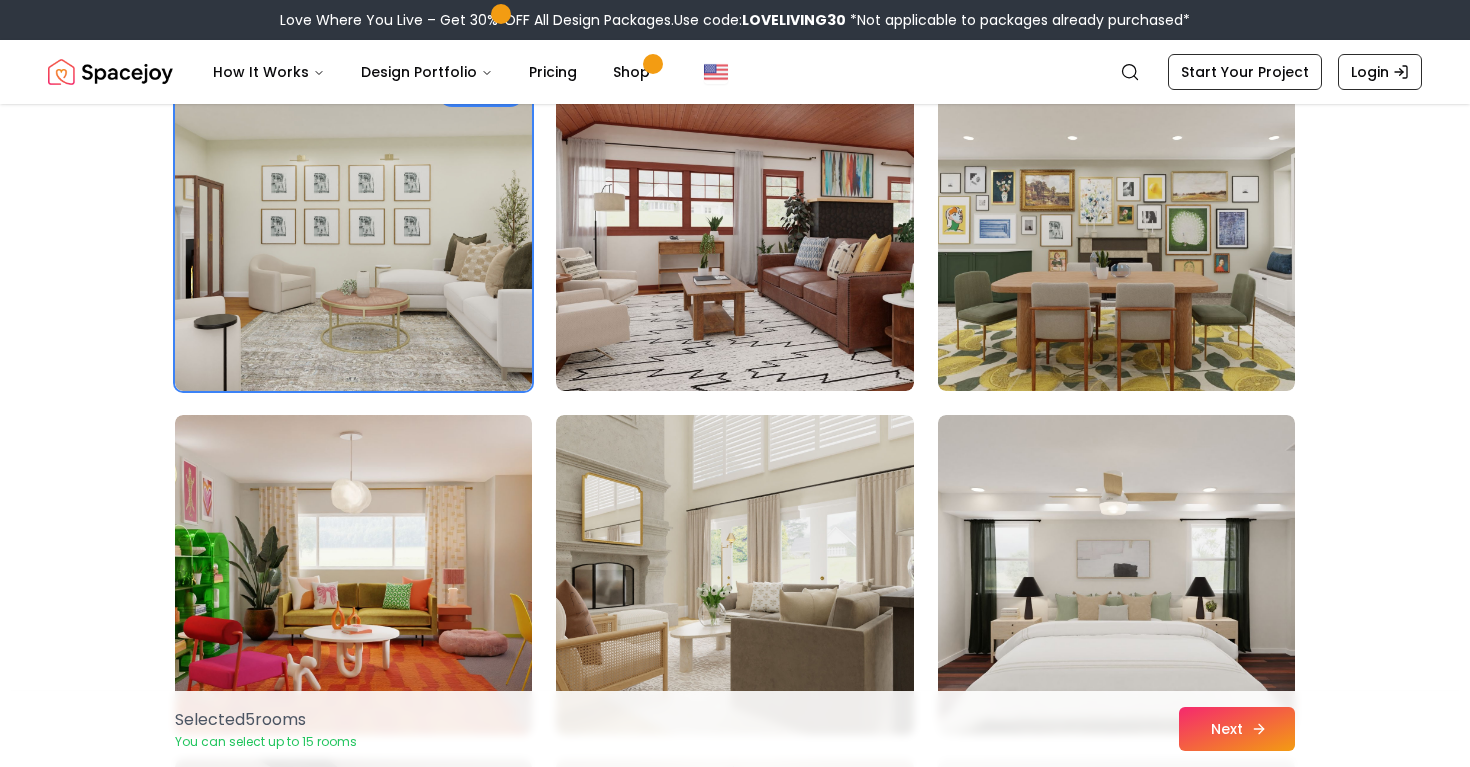 click on "Next" at bounding box center [1237, 729] 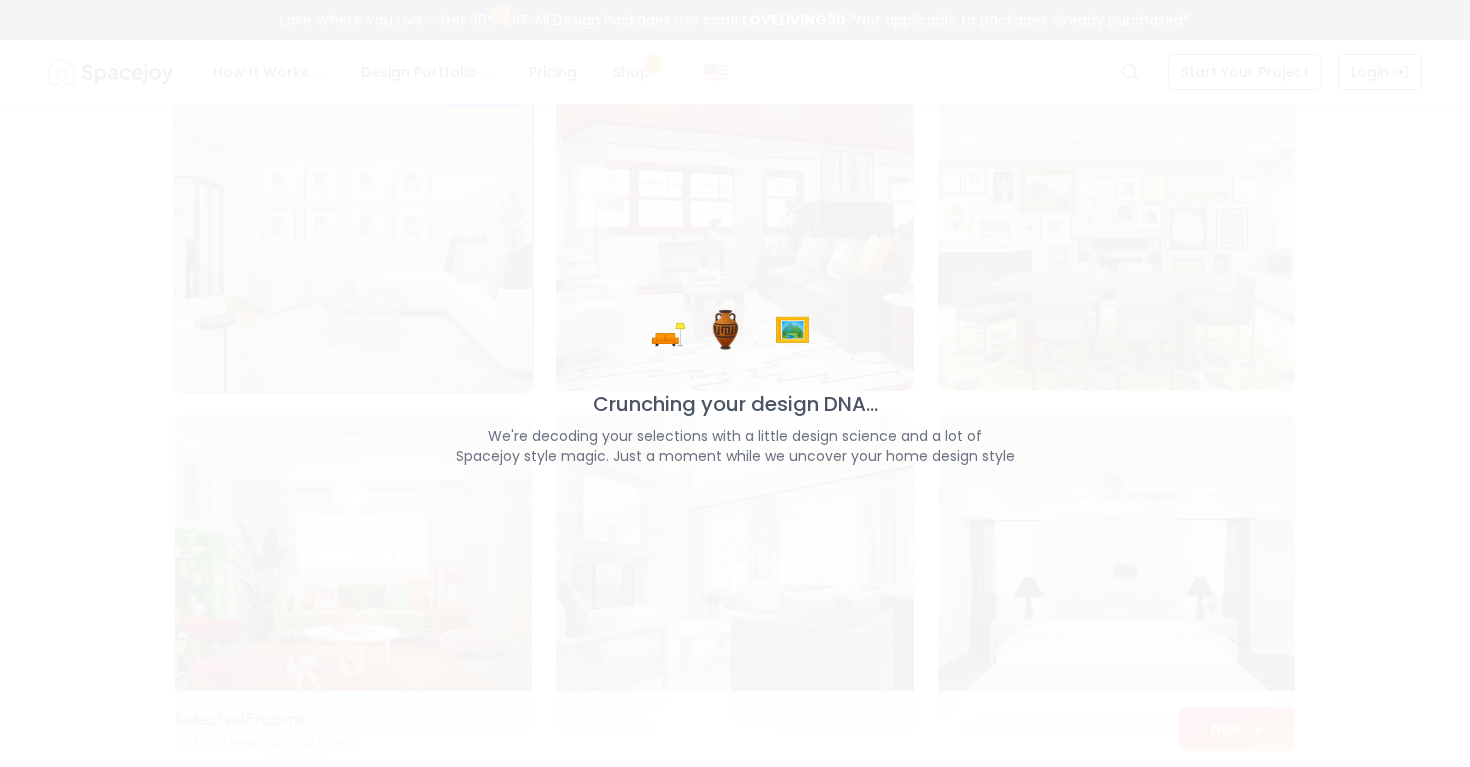 scroll, scrollTop: 6393, scrollLeft: 0, axis: vertical 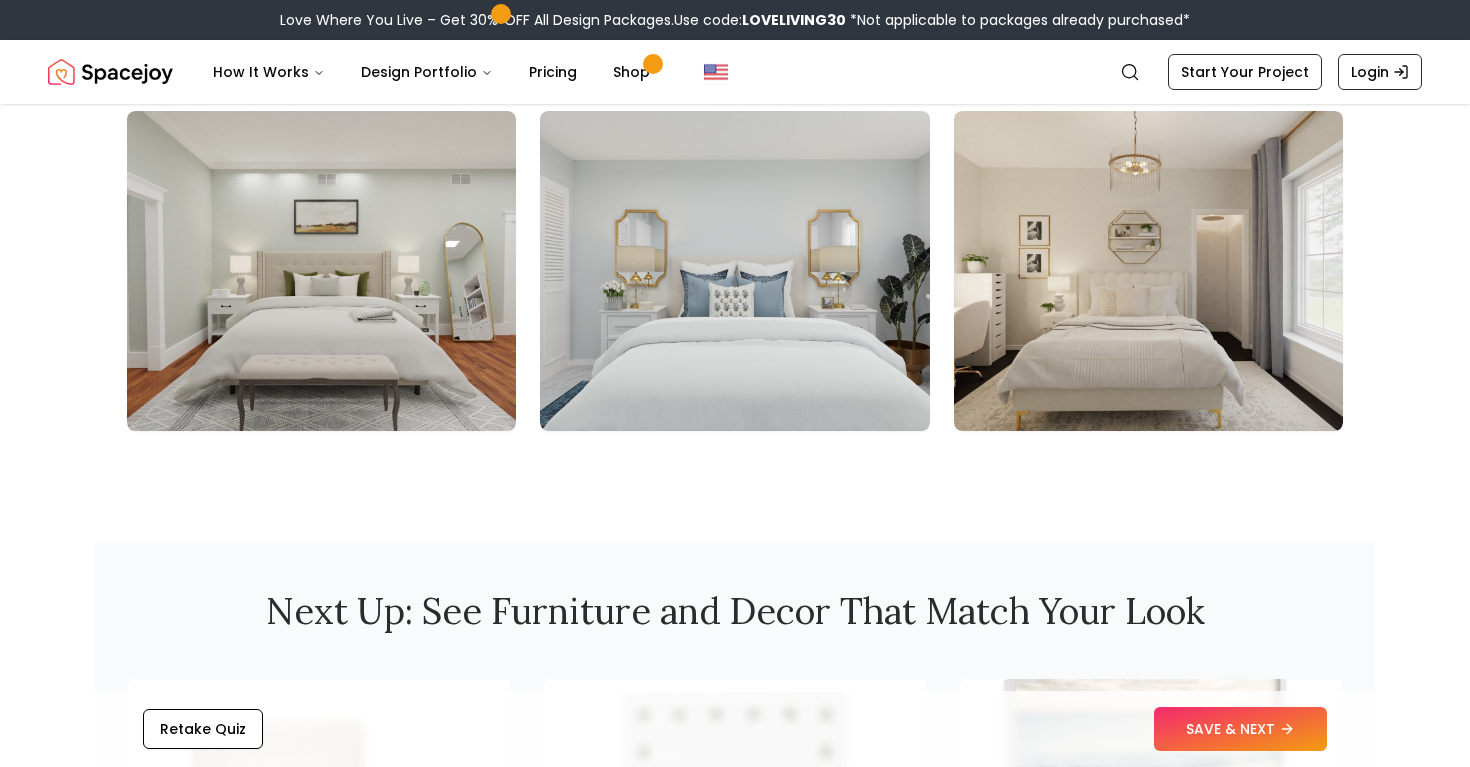 click at bounding box center [1148, 271] 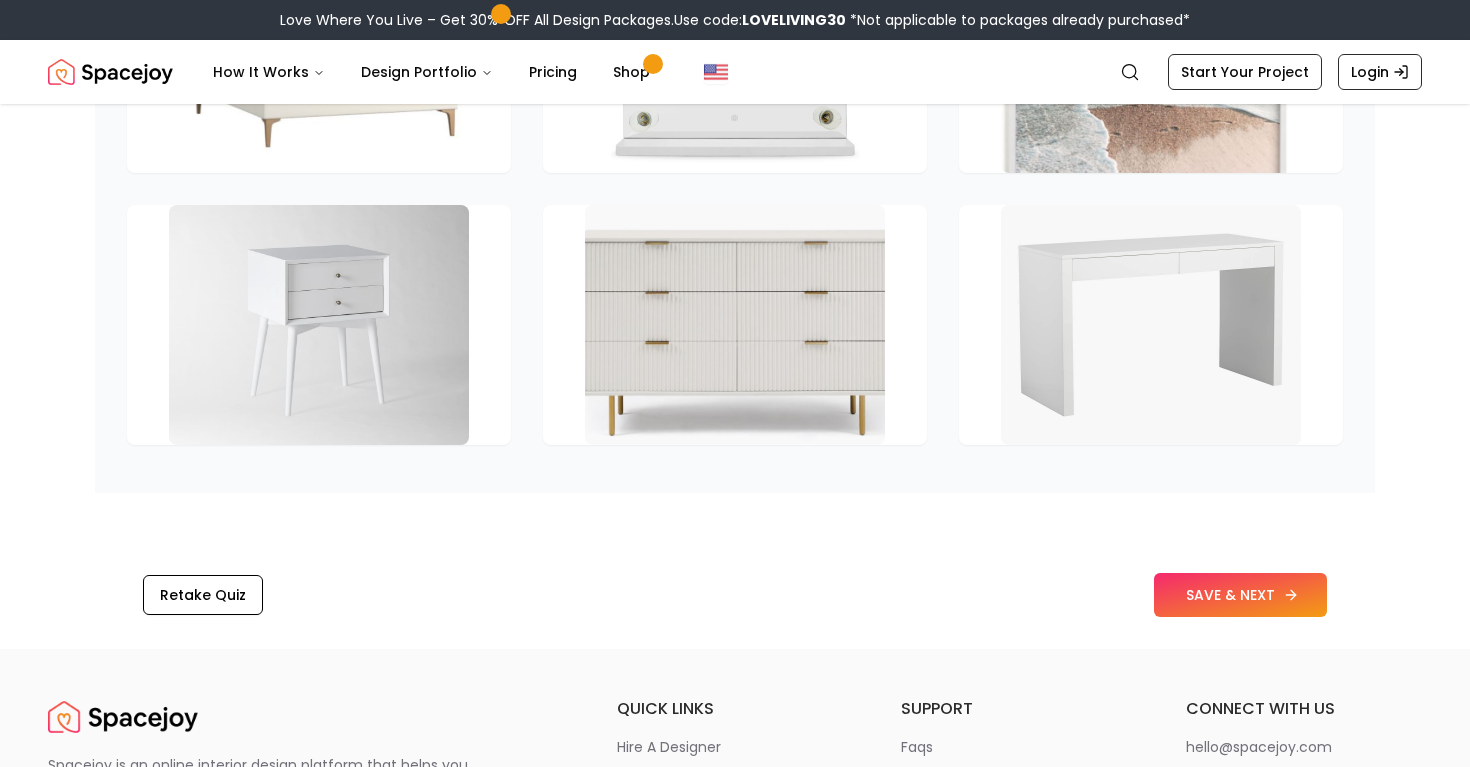 click on "SAVE & NEXT" at bounding box center [1240, 595] 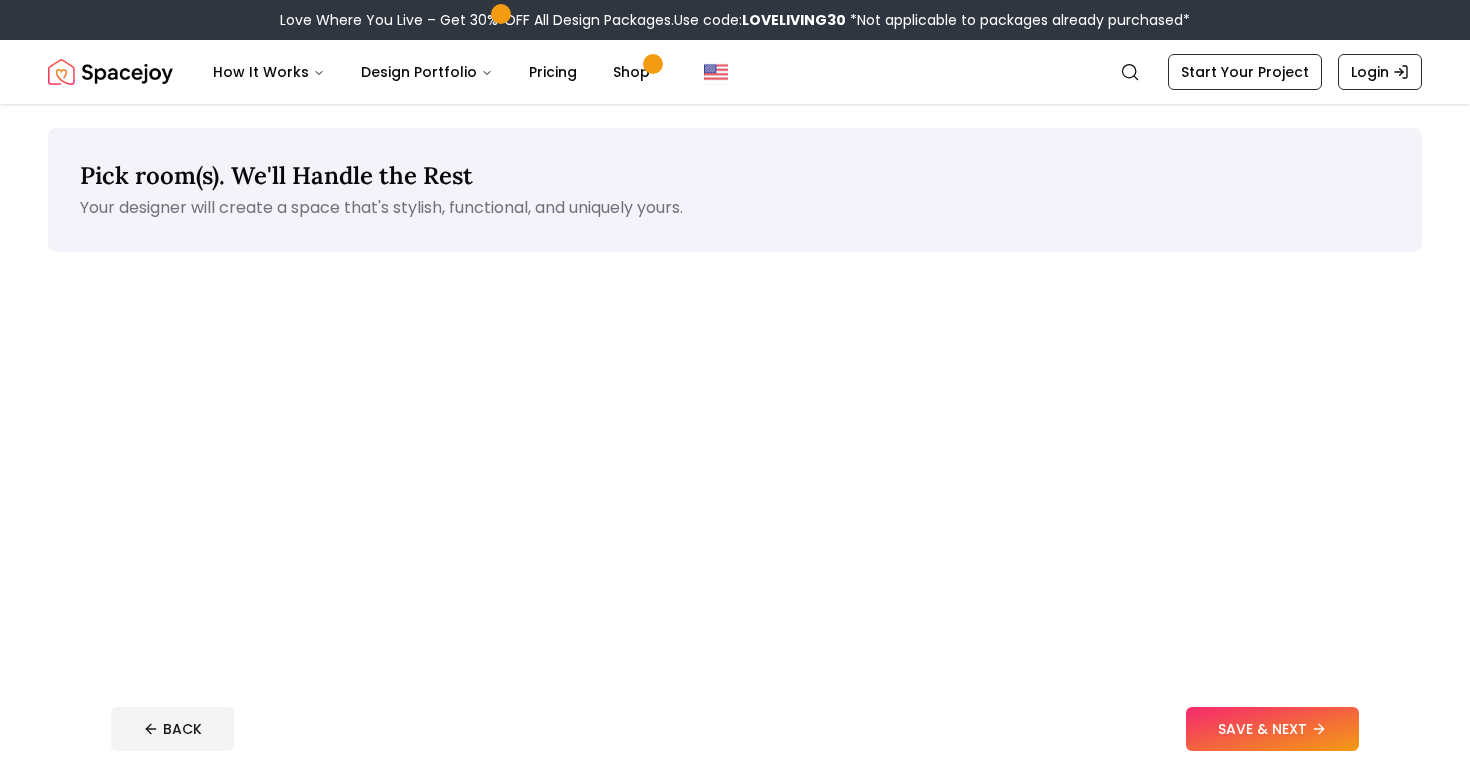 scroll, scrollTop: 0, scrollLeft: 0, axis: both 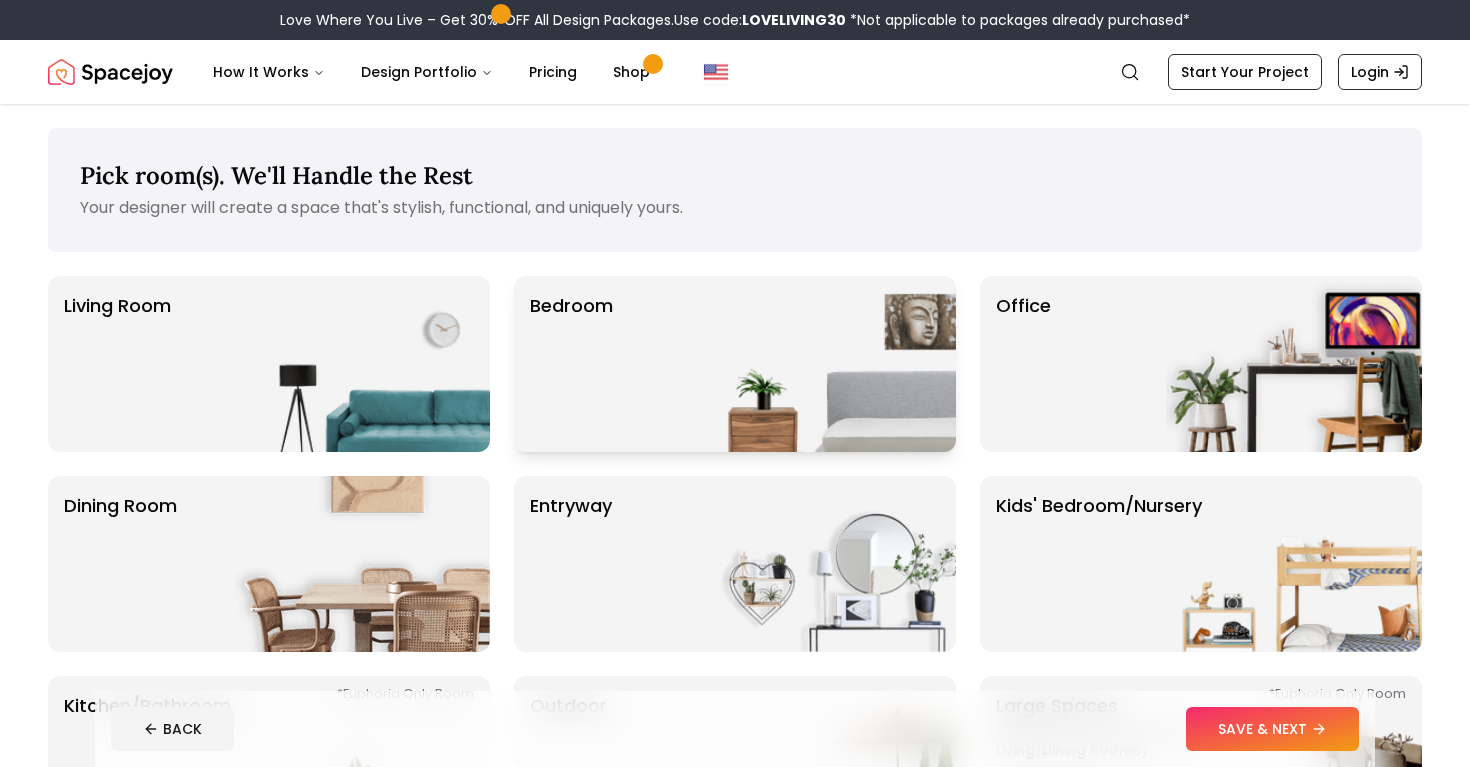 click at bounding box center [828, 364] 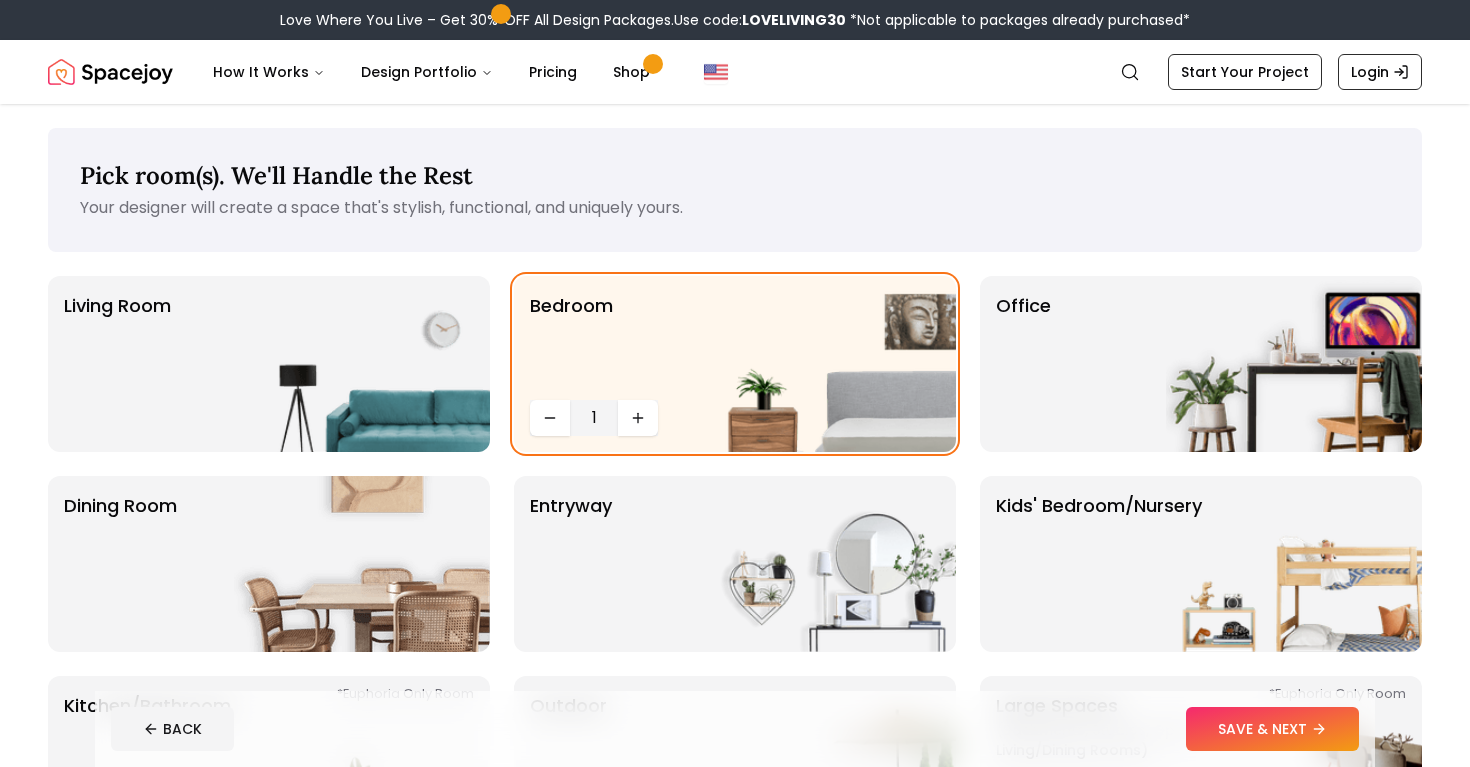 click on "BACK SAVE & NEXT" at bounding box center [735, 729] 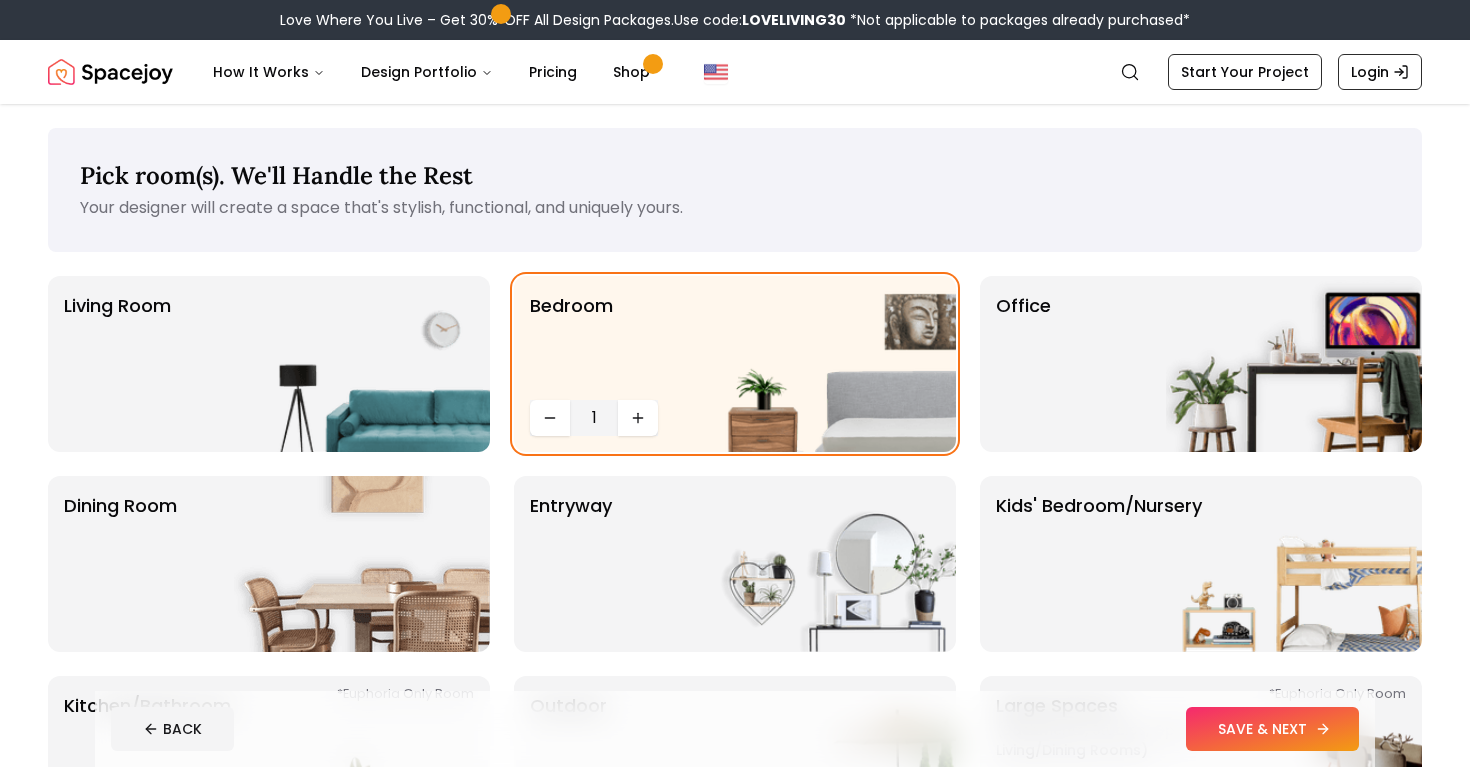 click on "SAVE & NEXT" at bounding box center [1272, 729] 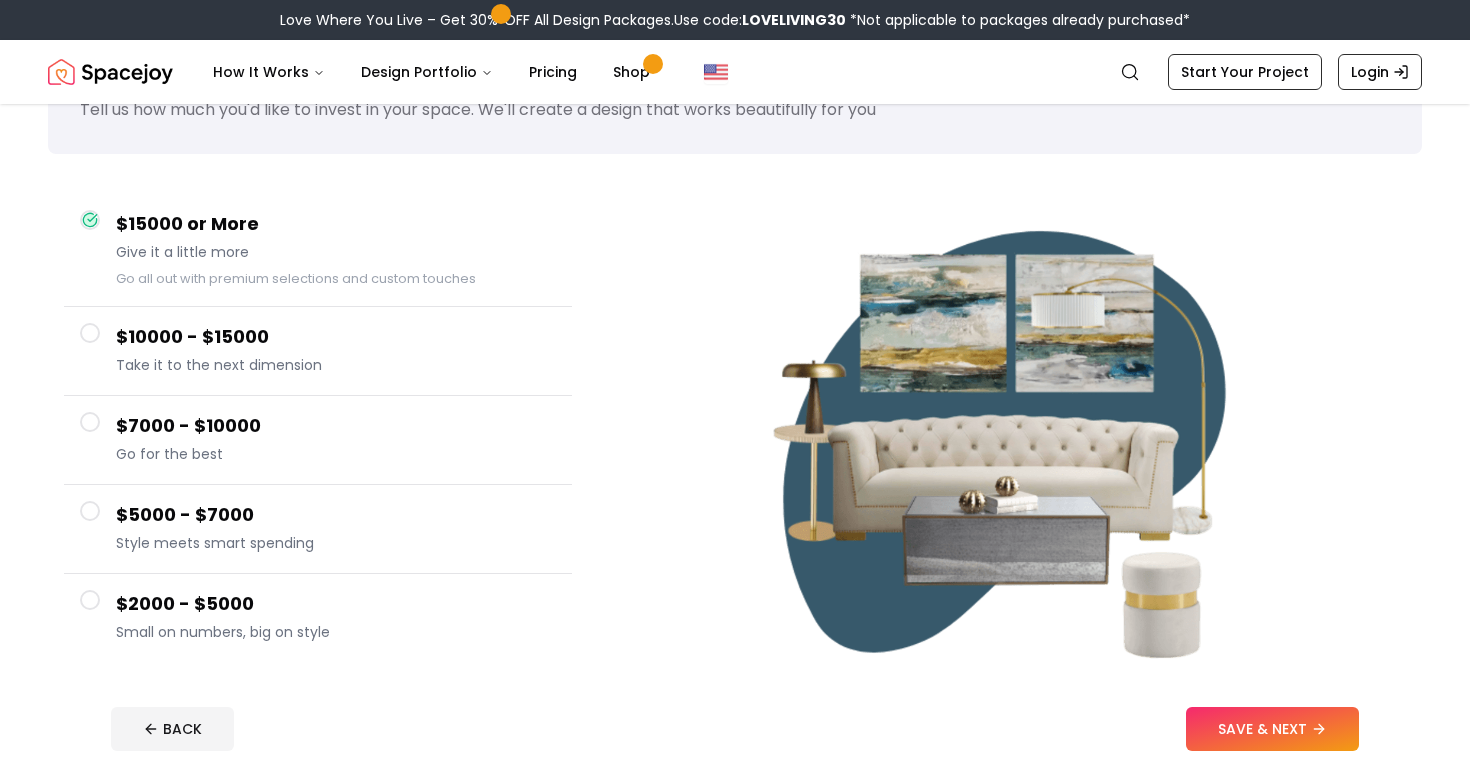 scroll, scrollTop: 96, scrollLeft: 0, axis: vertical 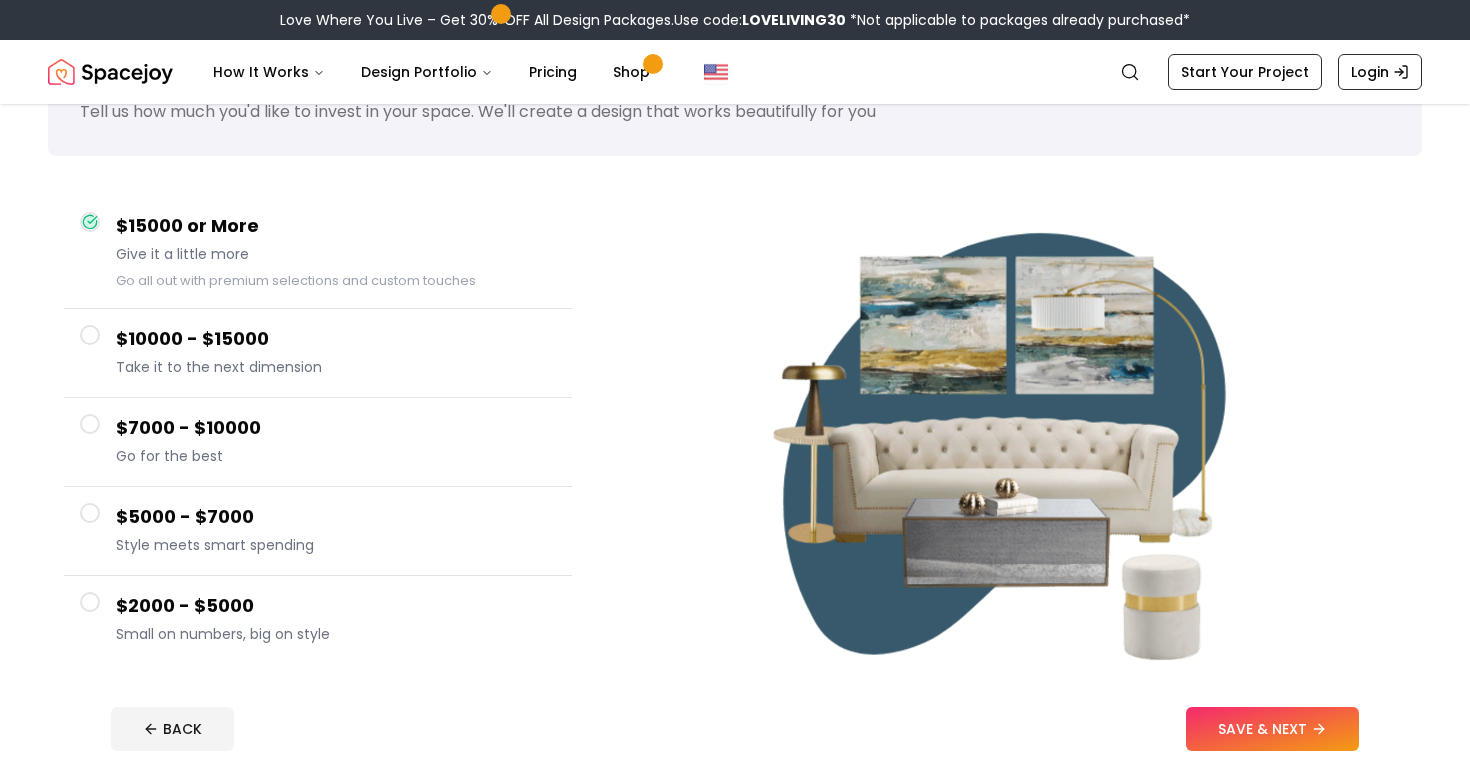 click on "$2000 - $5000" at bounding box center [336, 606] 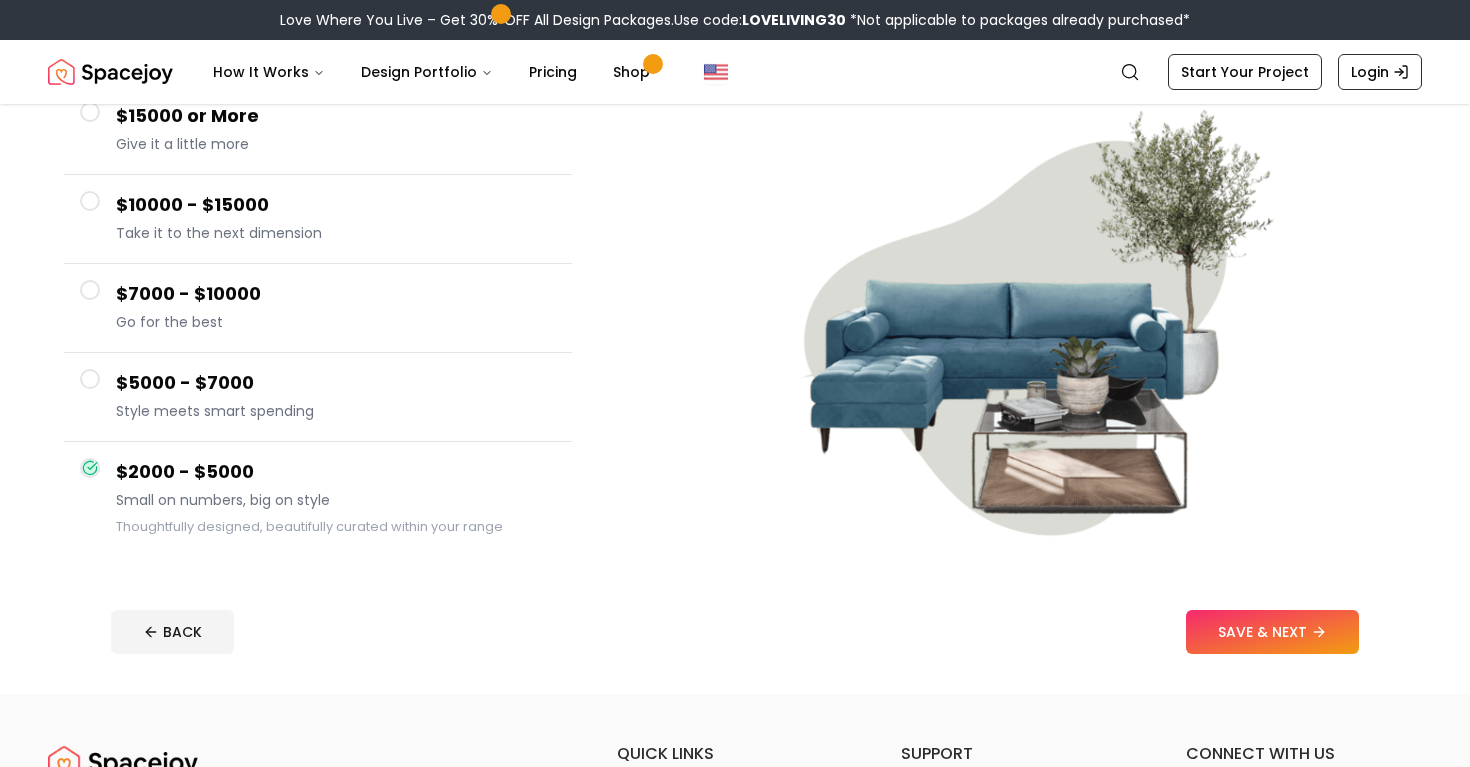 scroll, scrollTop: 188, scrollLeft: 0, axis: vertical 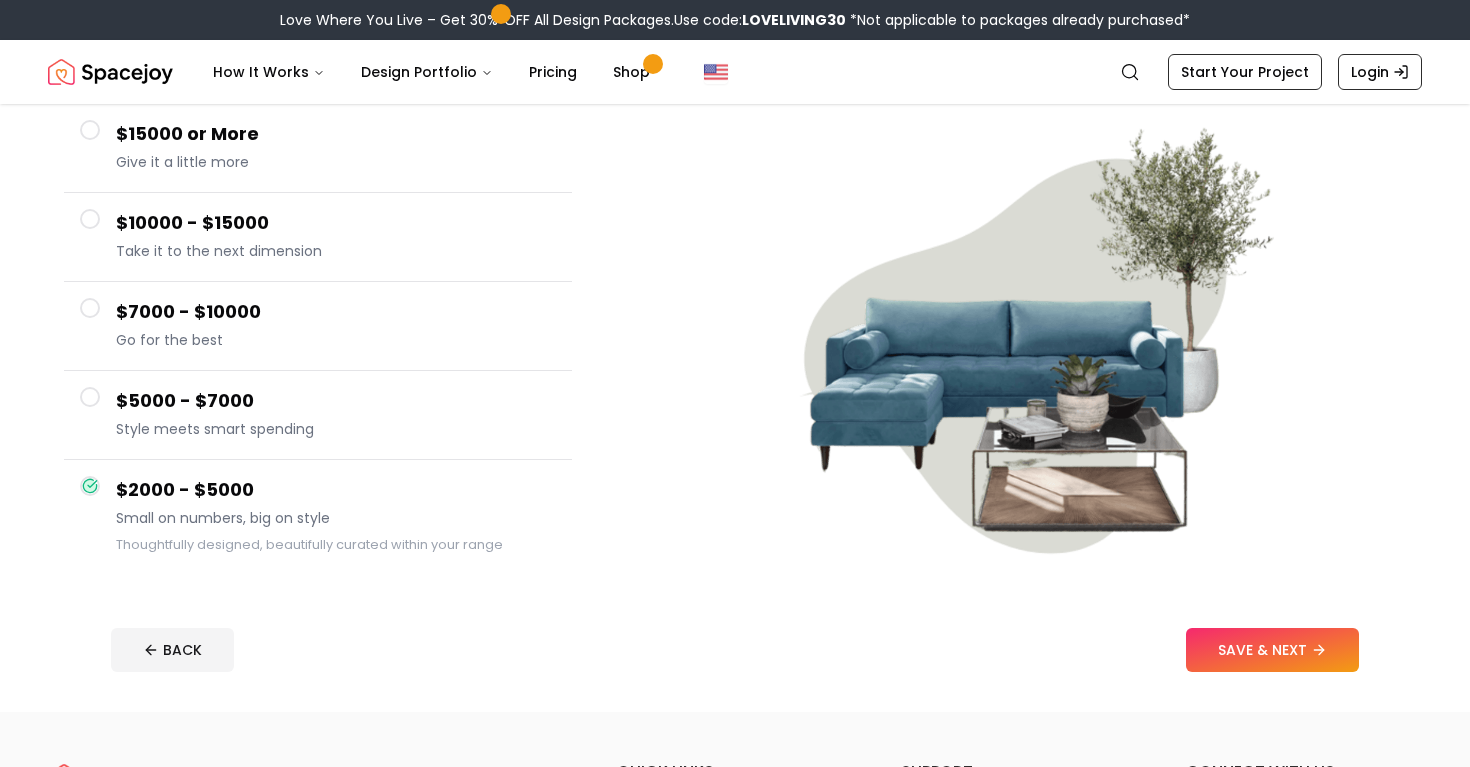 click on "$5000 - $7000 Style meets smart spending" at bounding box center [318, 415] 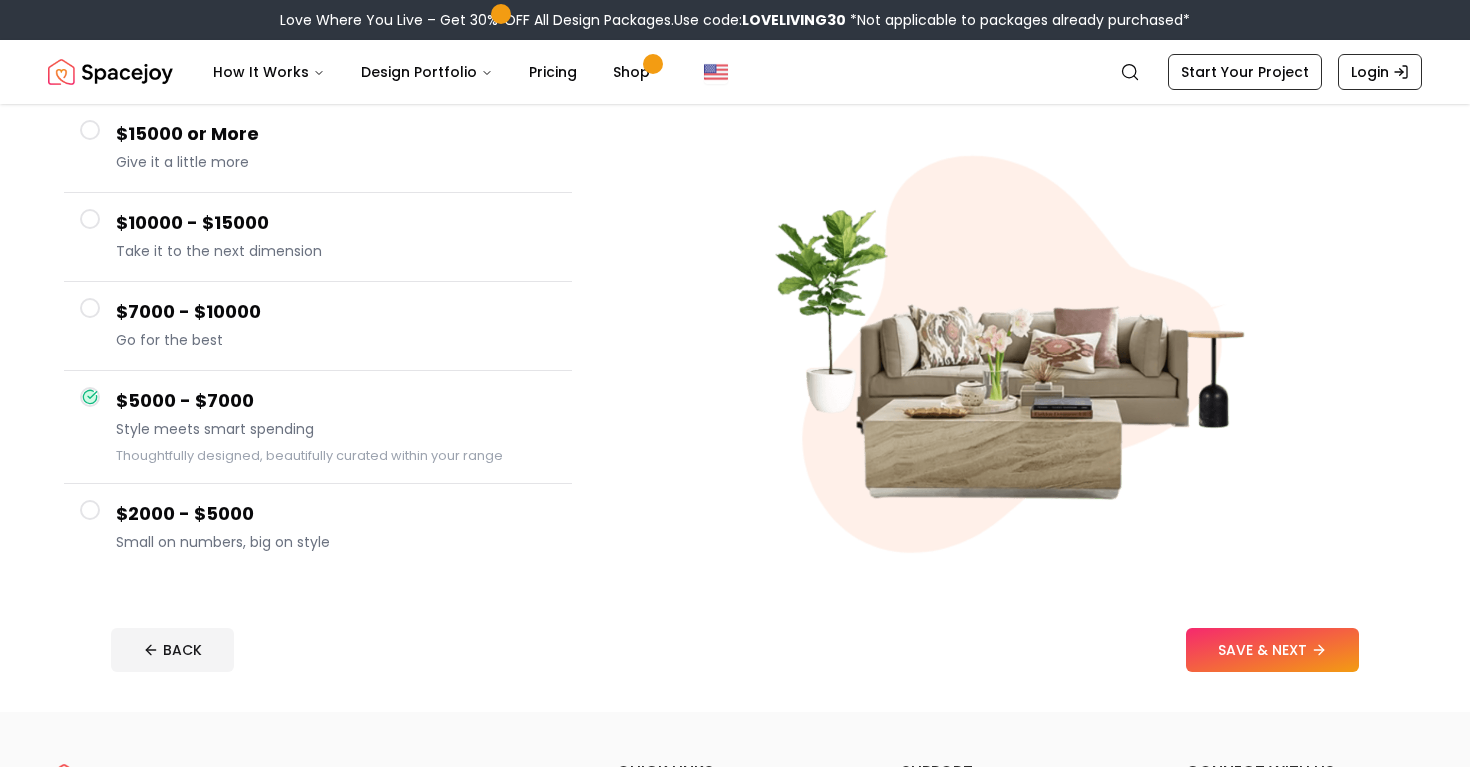 click on "$7000 - $10000" at bounding box center (336, 312) 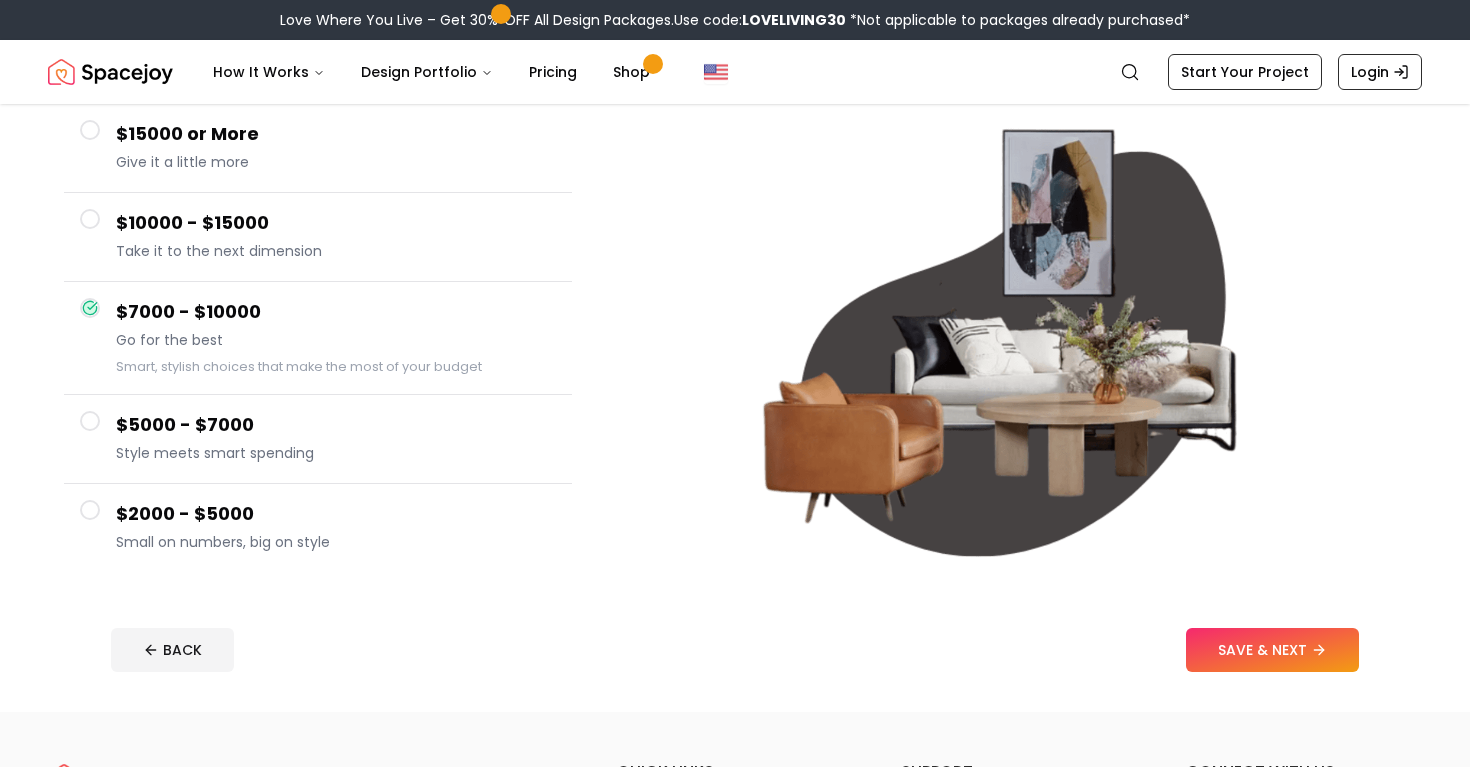 click on "$2000 - $5000 Small on numbers, big on style" at bounding box center (318, 528) 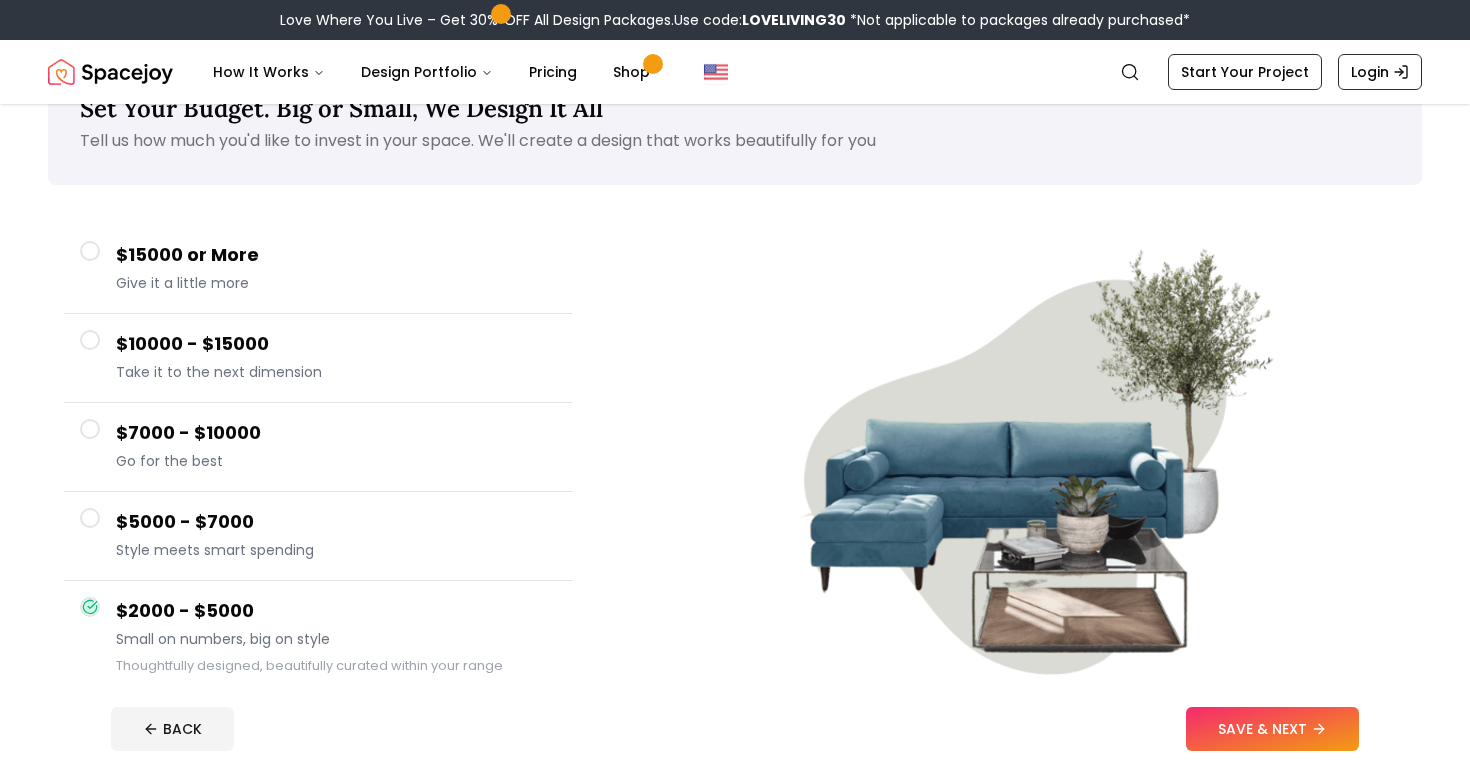 scroll, scrollTop: 0, scrollLeft: 0, axis: both 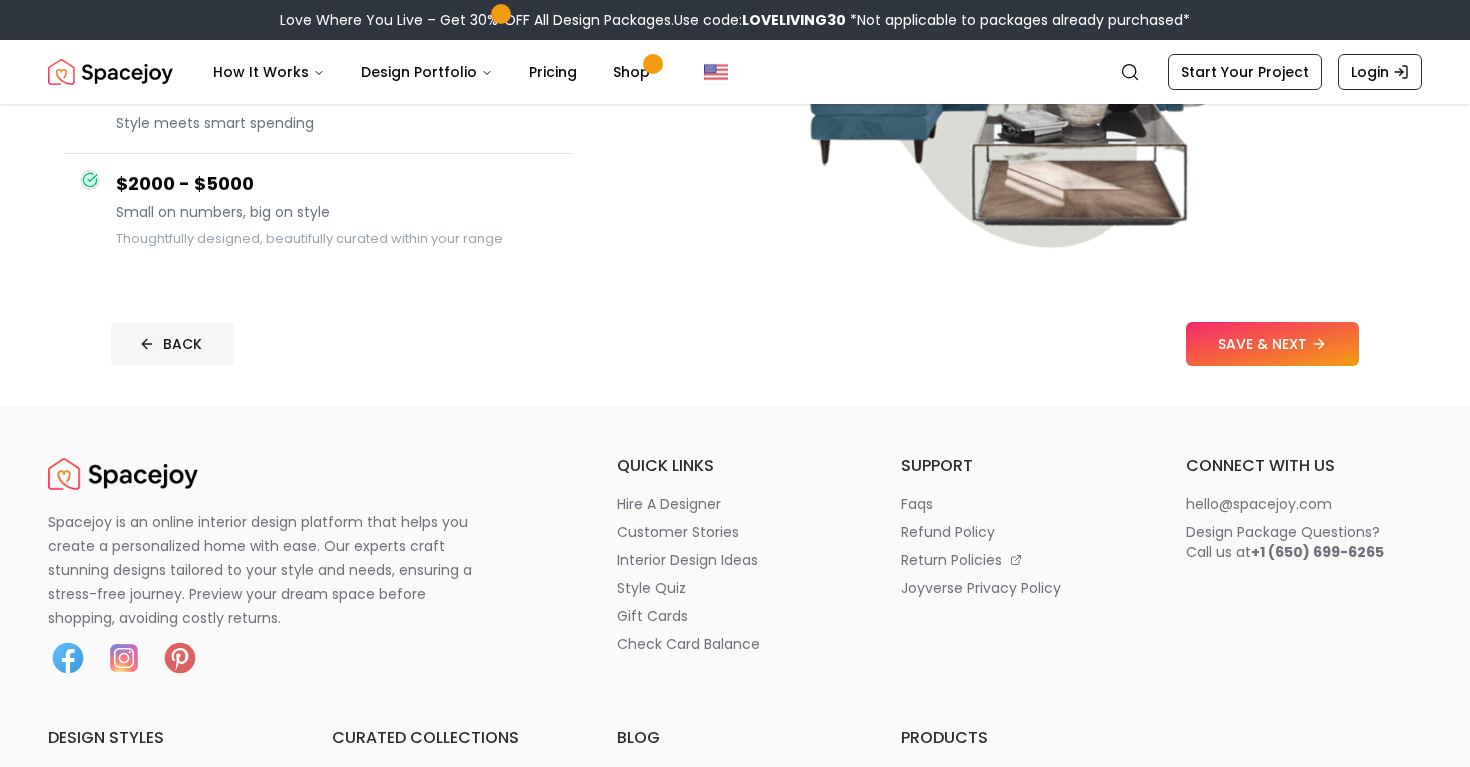 click on "BACK" at bounding box center (172, 344) 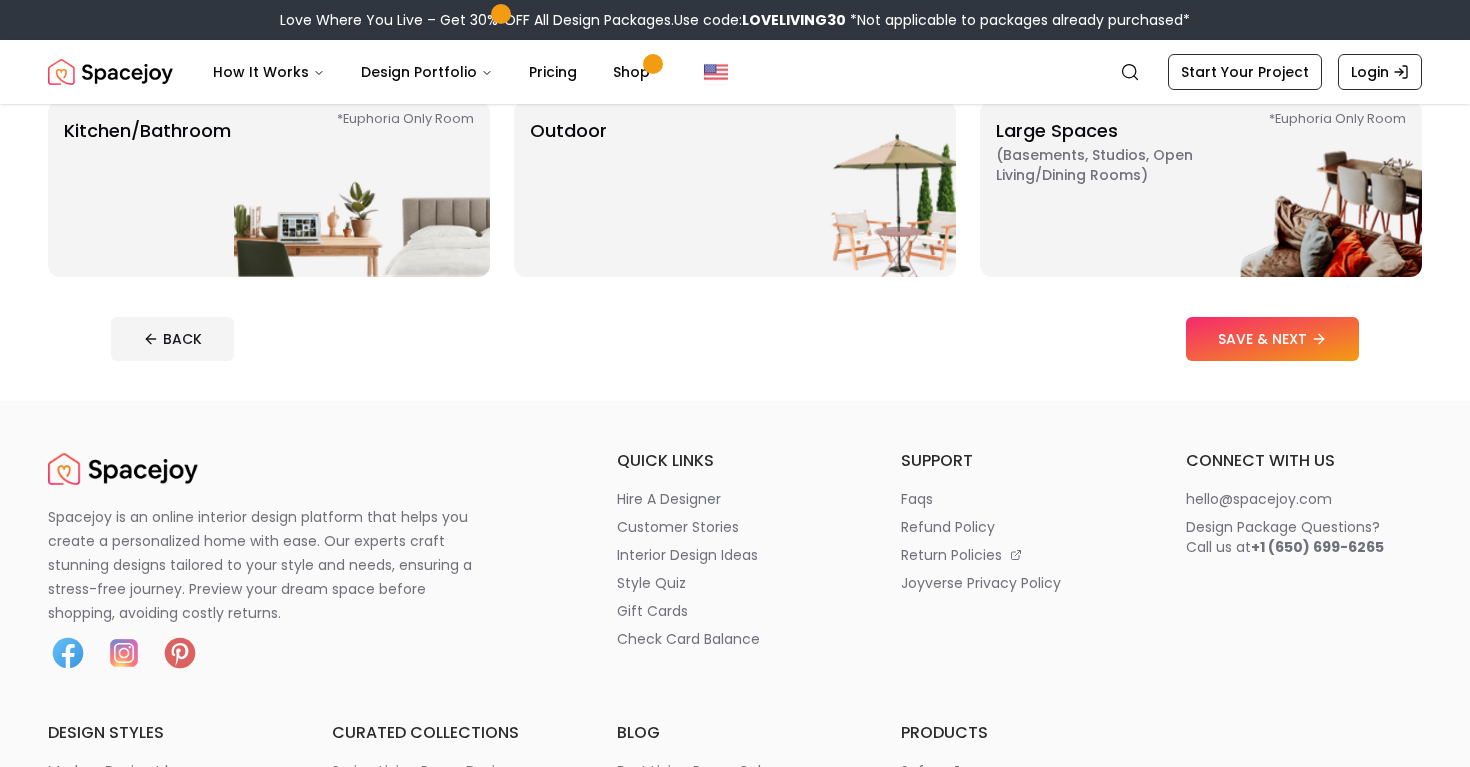 scroll, scrollTop: 636, scrollLeft: 0, axis: vertical 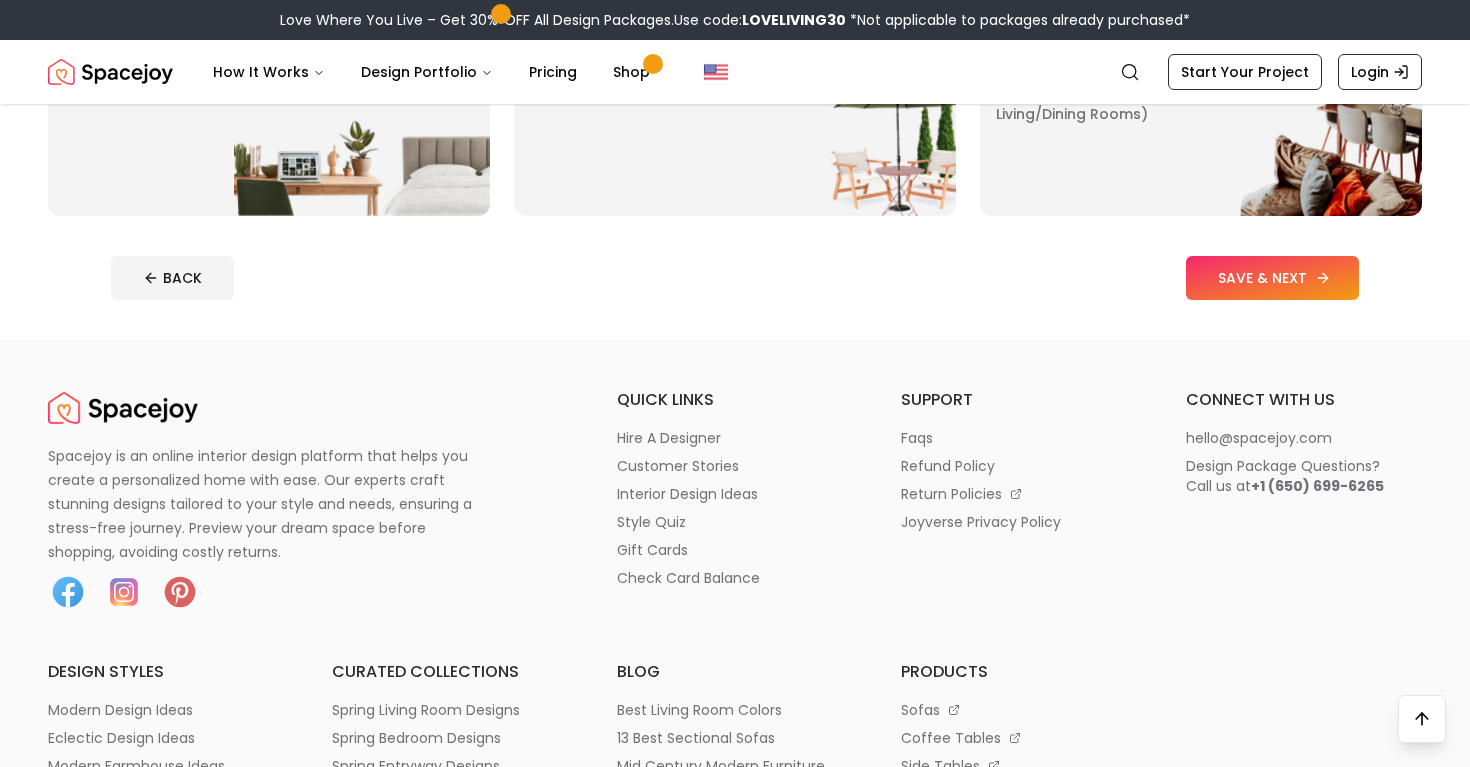 click on "SAVE & NEXT" at bounding box center [1272, 278] 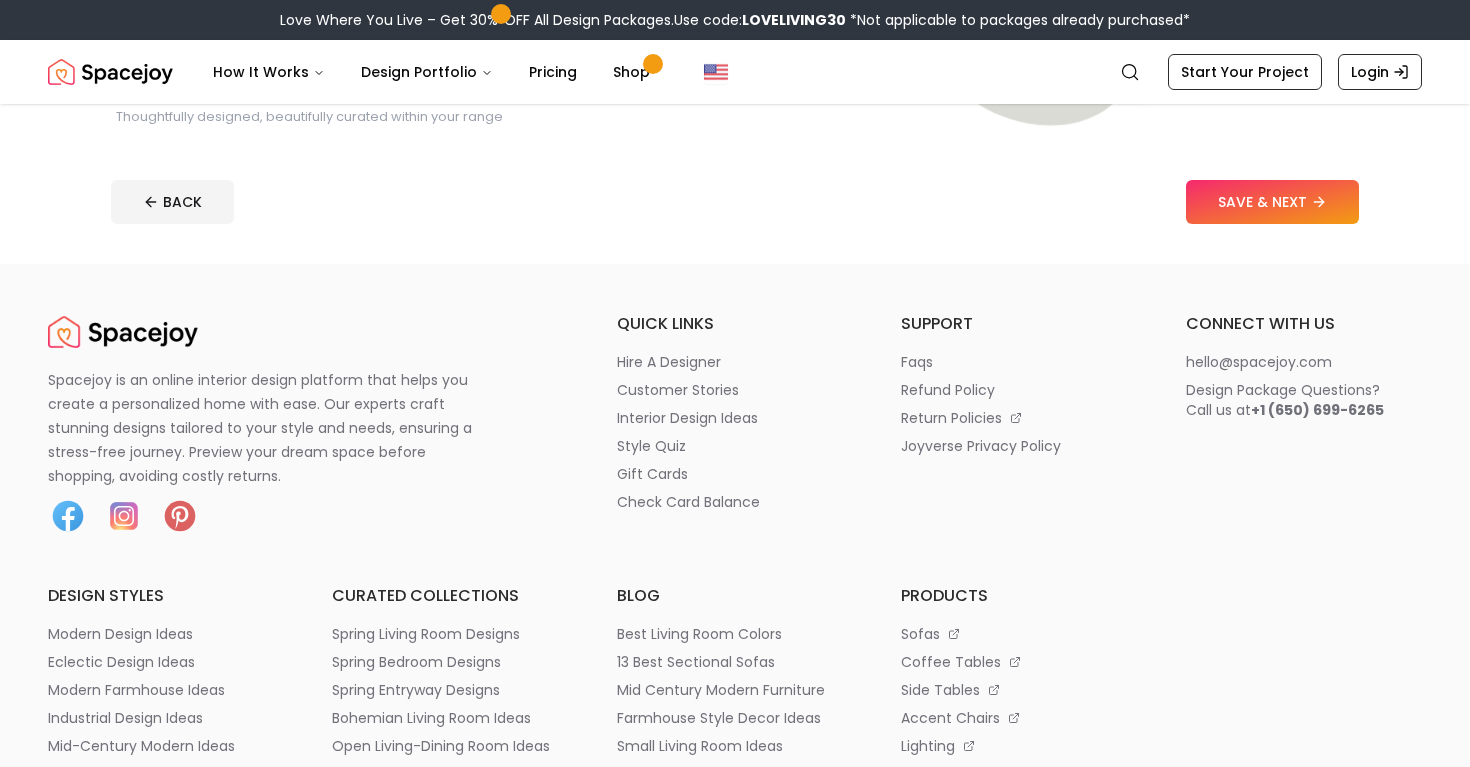 scroll, scrollTop: 0, scrollLeft: 0, axis: both 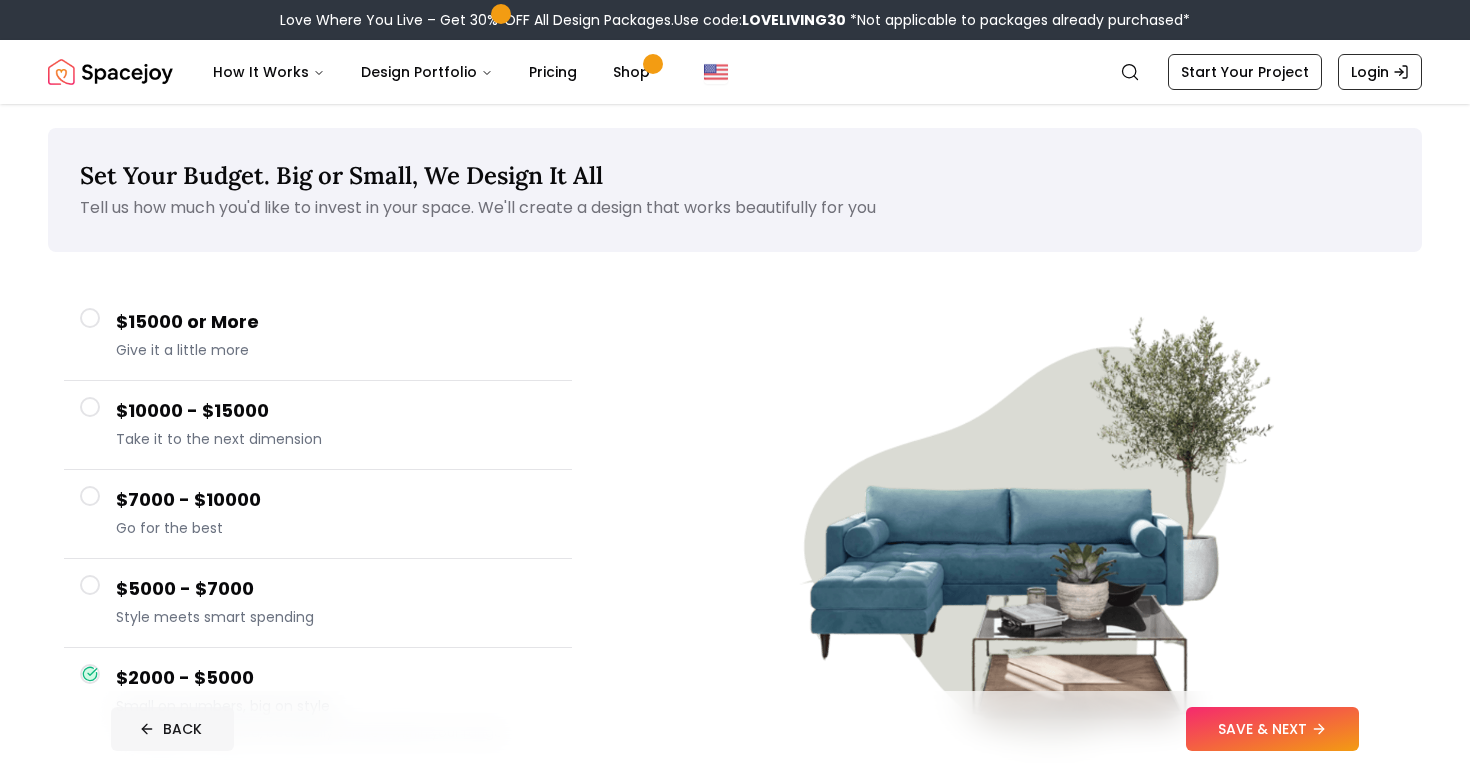 click on "BACK" at bounding box center (172, 729) 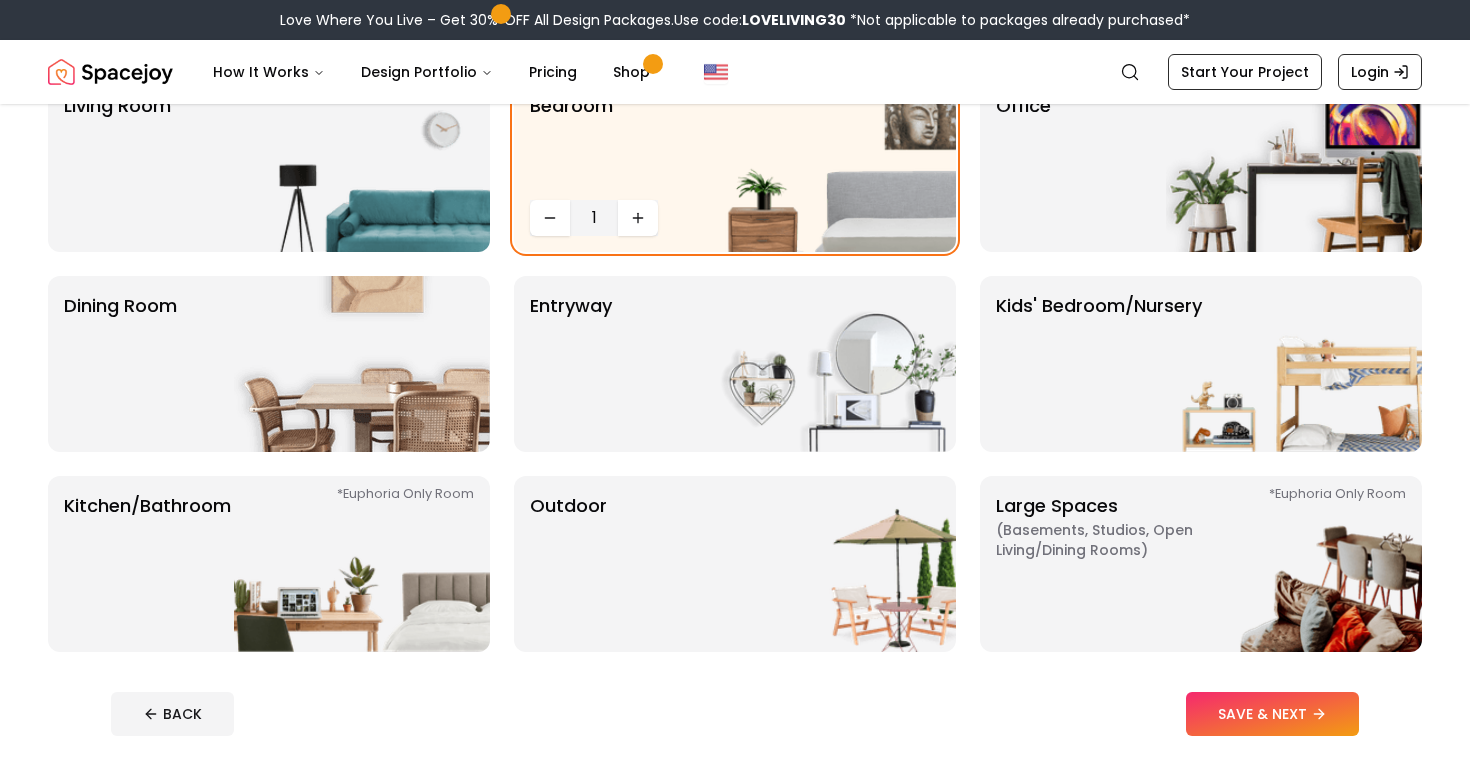 scroll, scrollTop: 0, scrollLeft: 0, axis: both 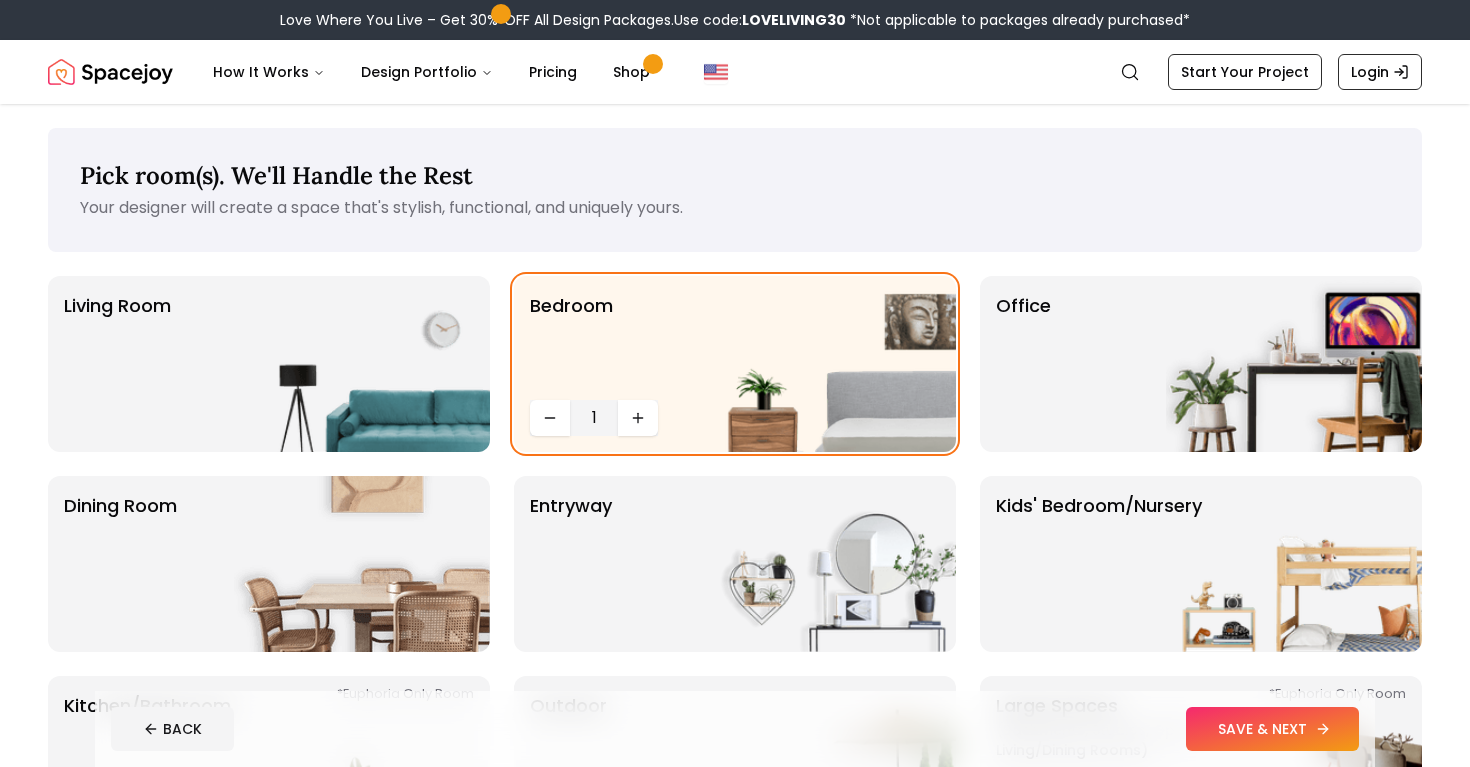 click on "SAVE & NEXT" at bounding box center (1272, 729) 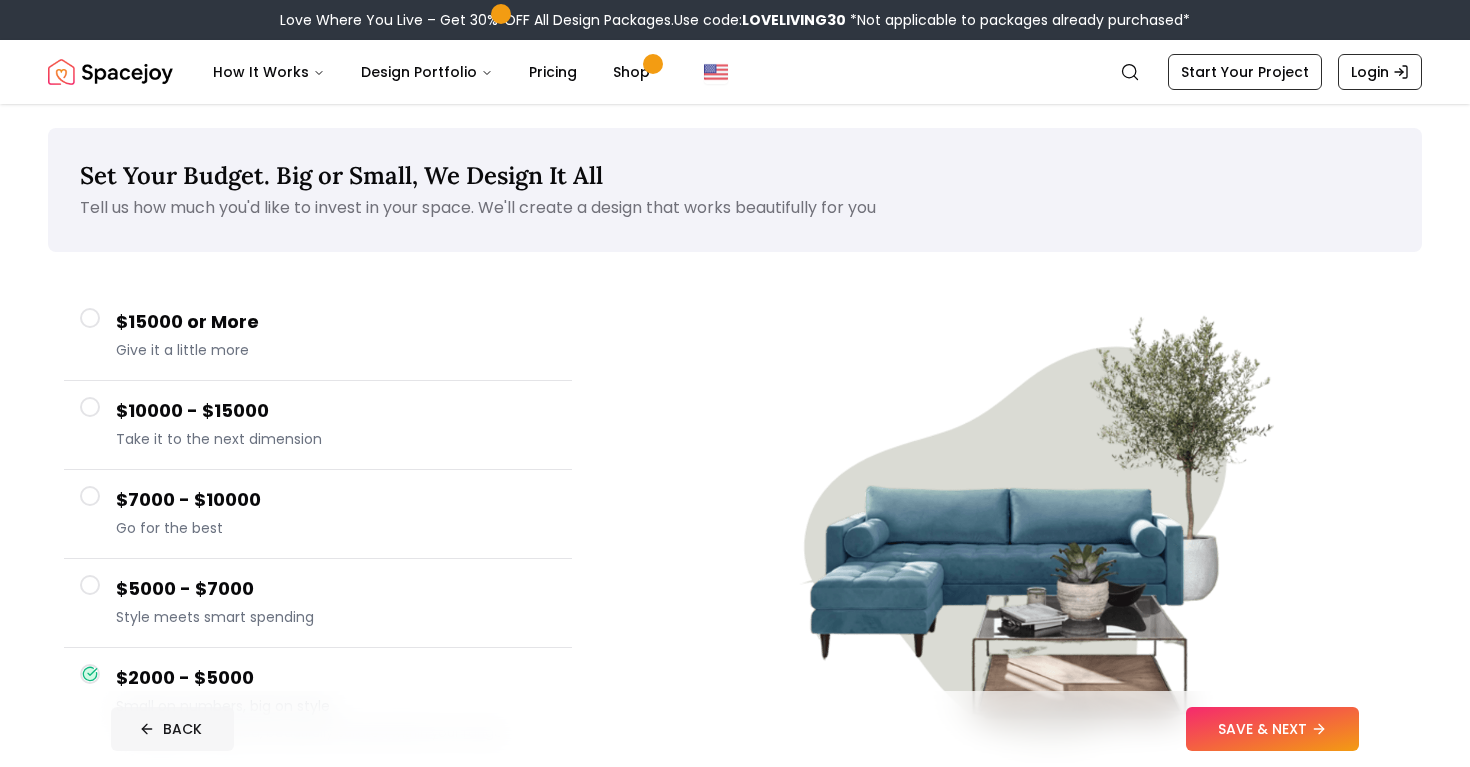 click on "BACK" at bounding box center [172, 729] 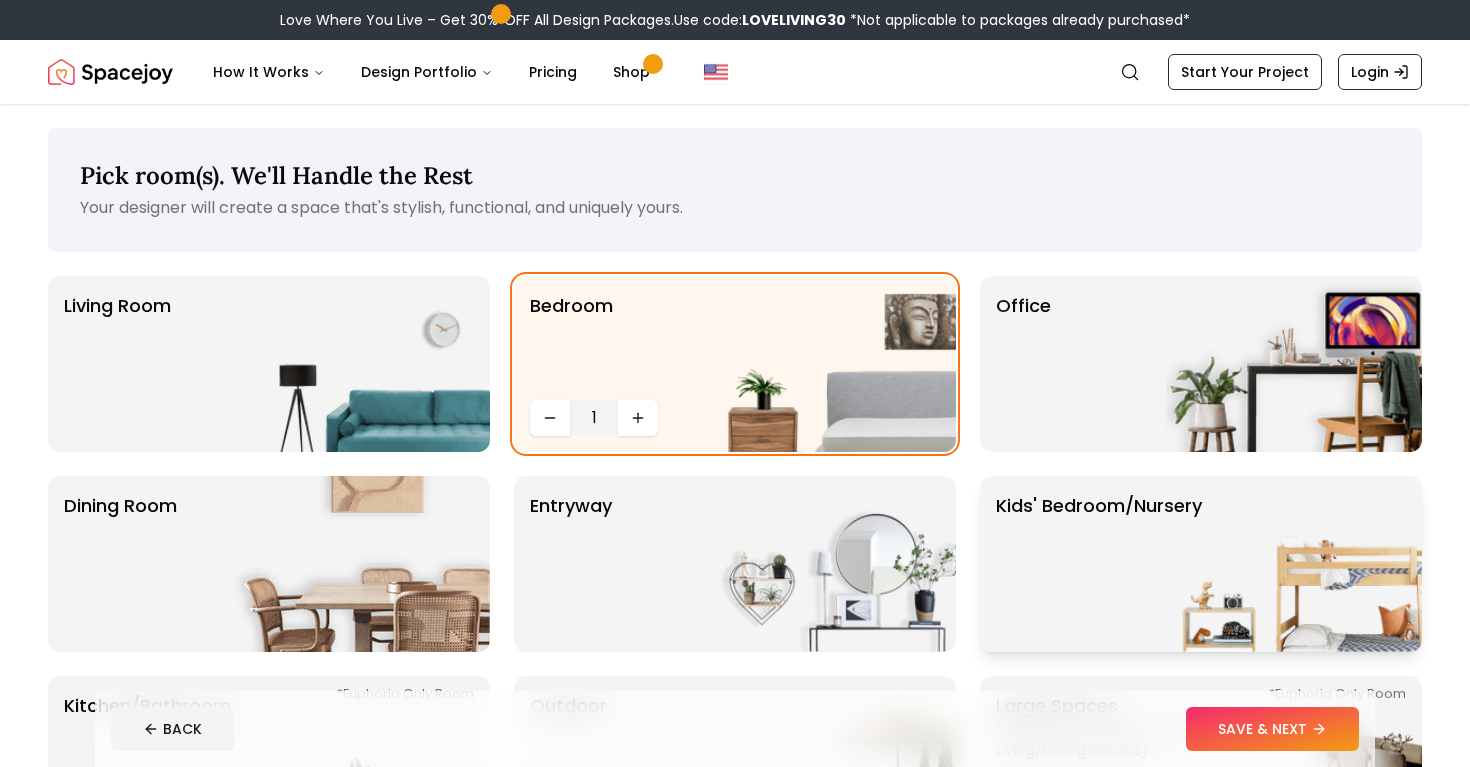 click on "Kids' Bedroom/Nursery" at bounding box center (1099, 564) 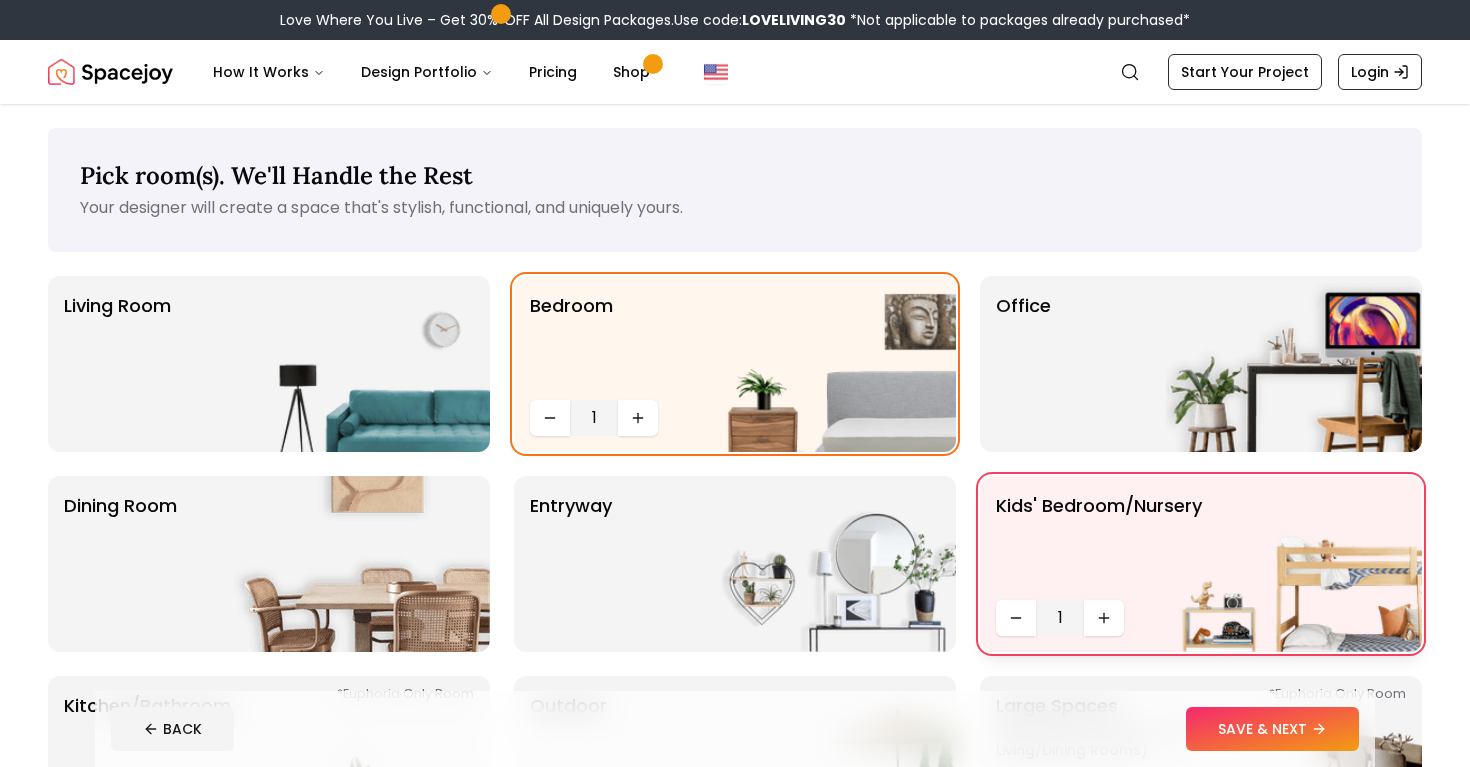 click on "Kids' Bedroom/Nursery" at bounding box center [1099, 542] 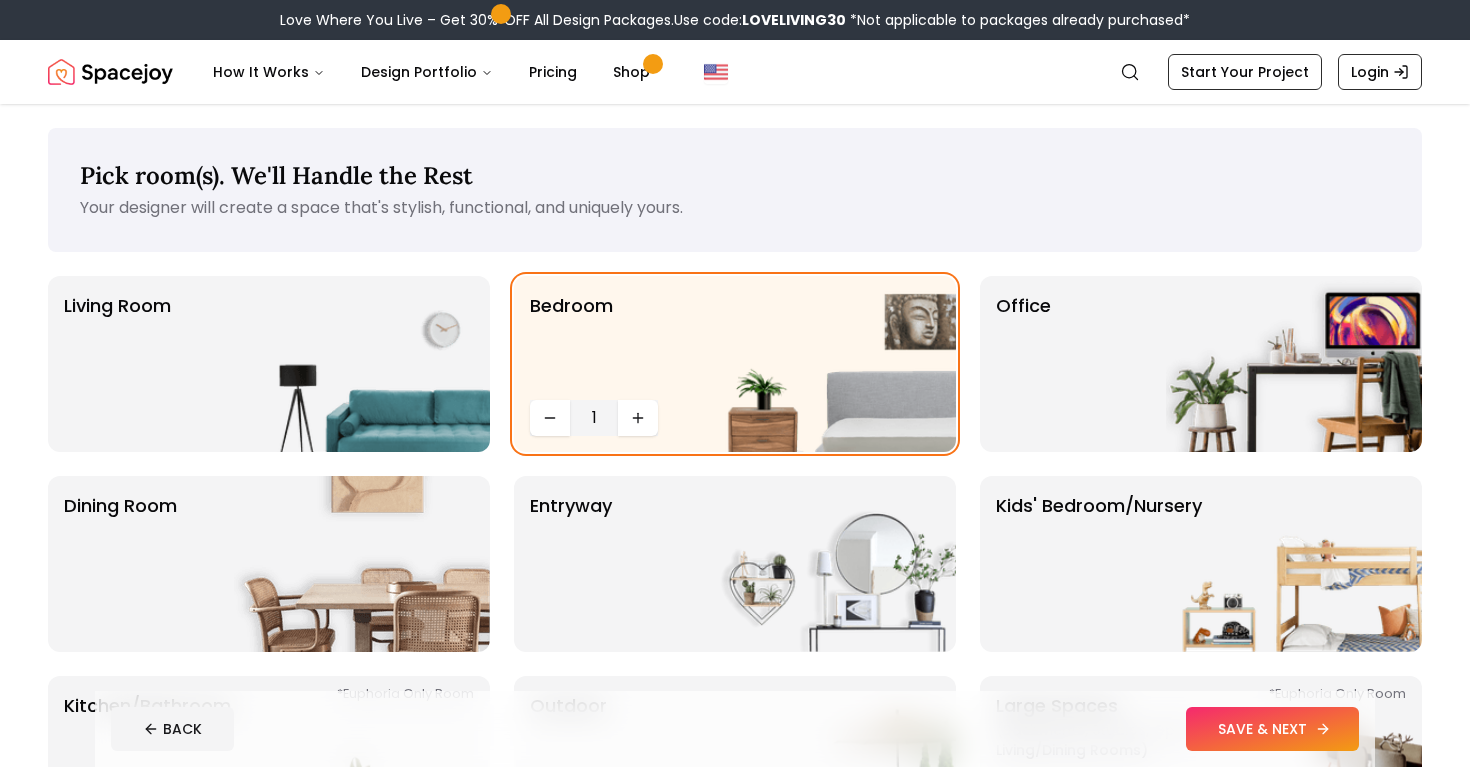 click on "SAVE & NEXT" at bounding box center [1272, 729] 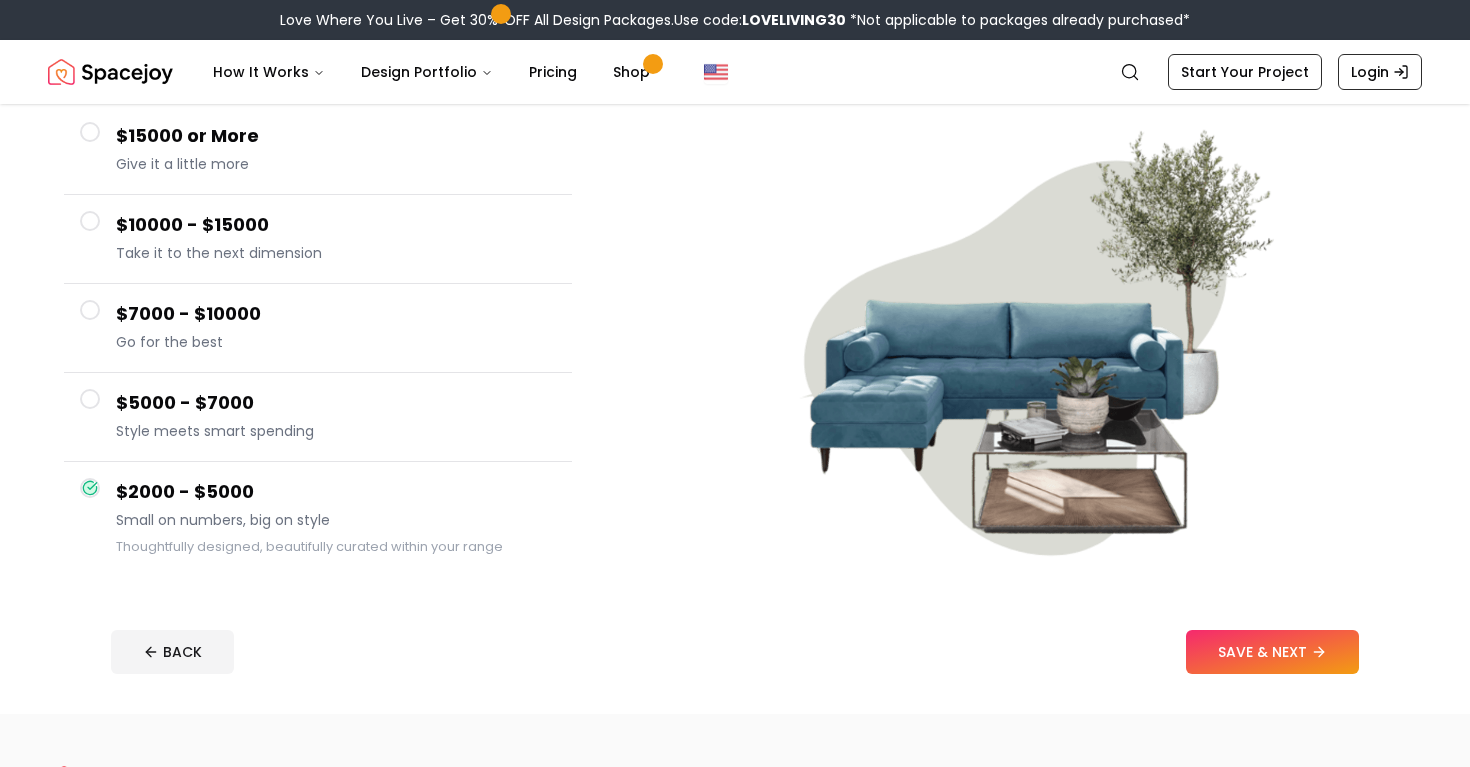 scroll, scrollTop: 368, scrollLeft: 0, axis: vertical 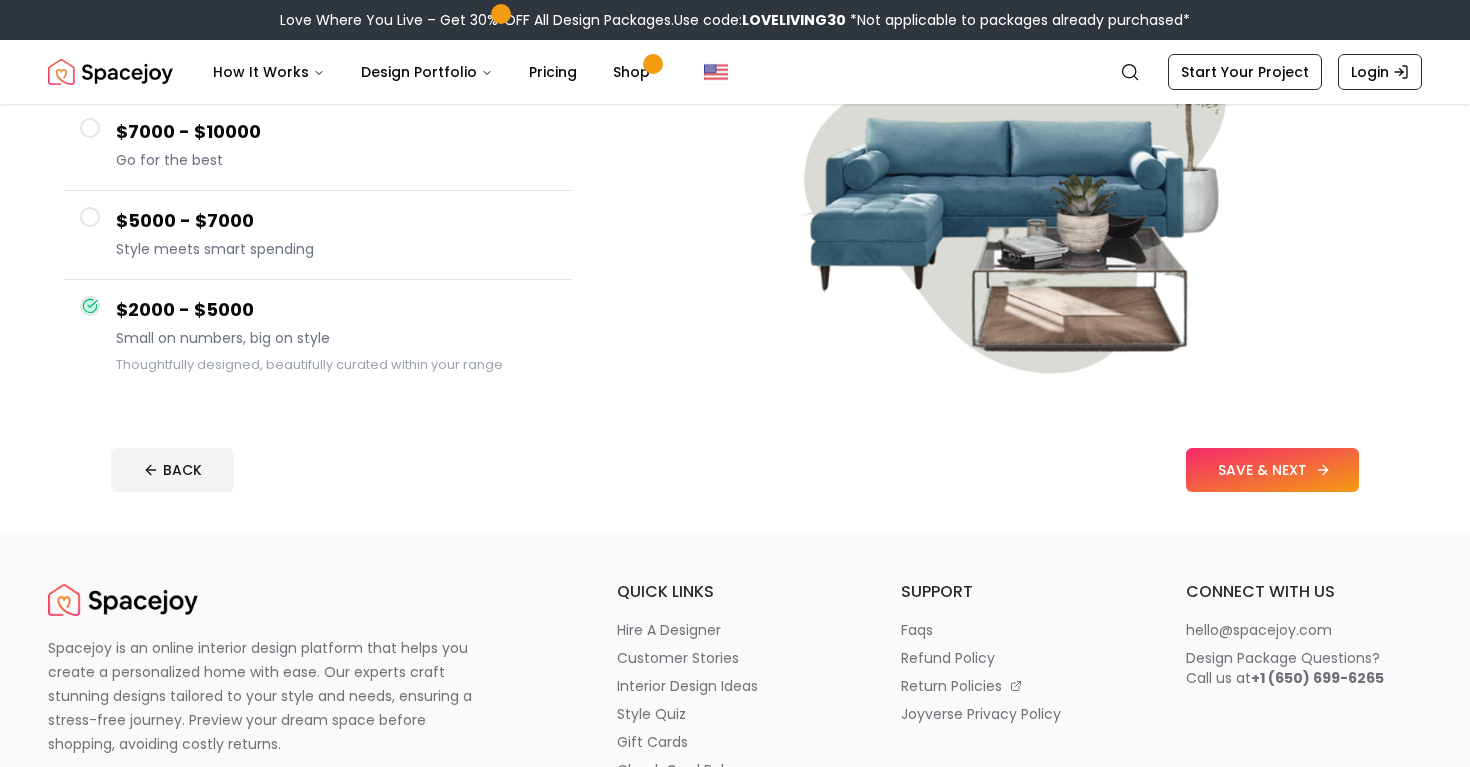click on "SAVE & NEXT" at bounding box center (1272, 470) 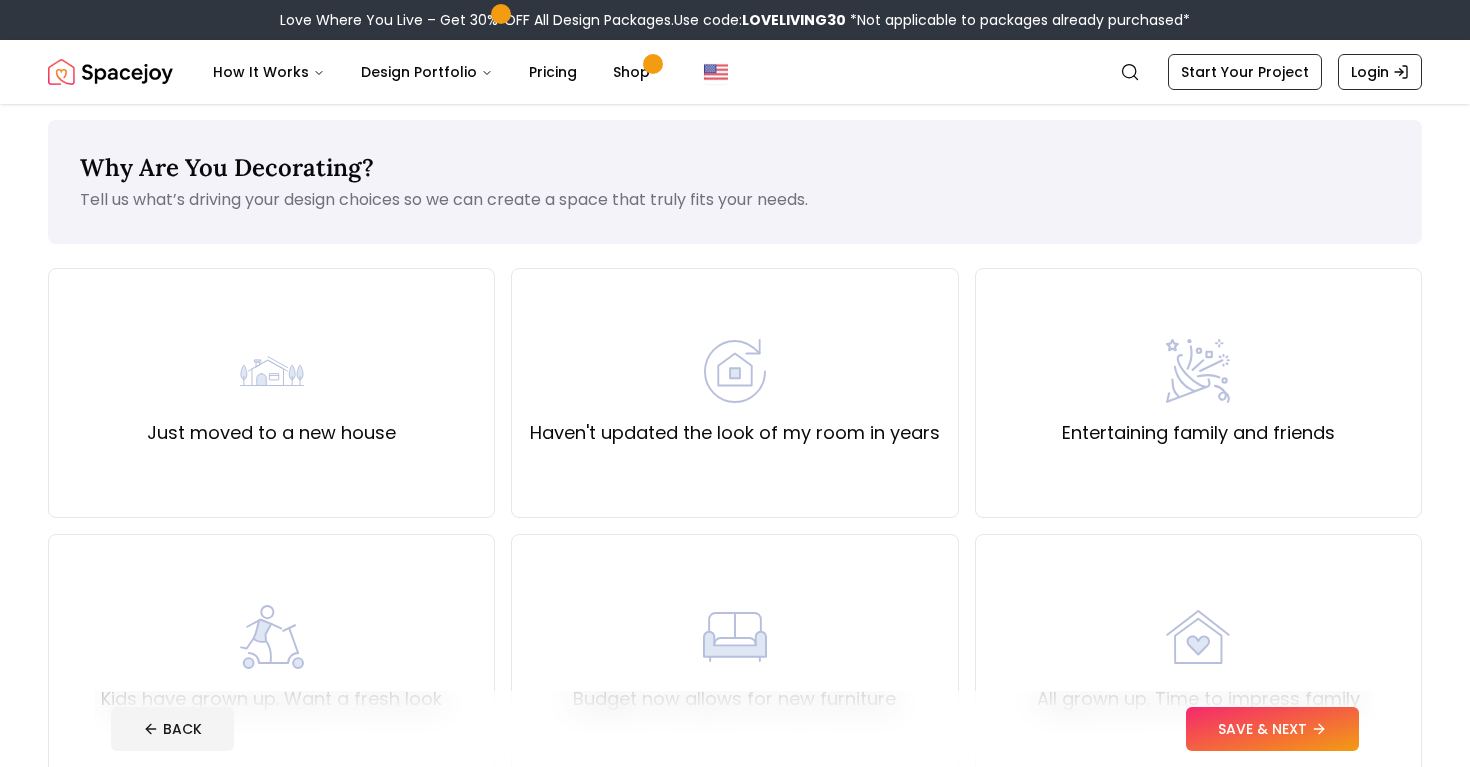 scroll, scrollTop: 12, scrollLeft: 0, axis: vertical 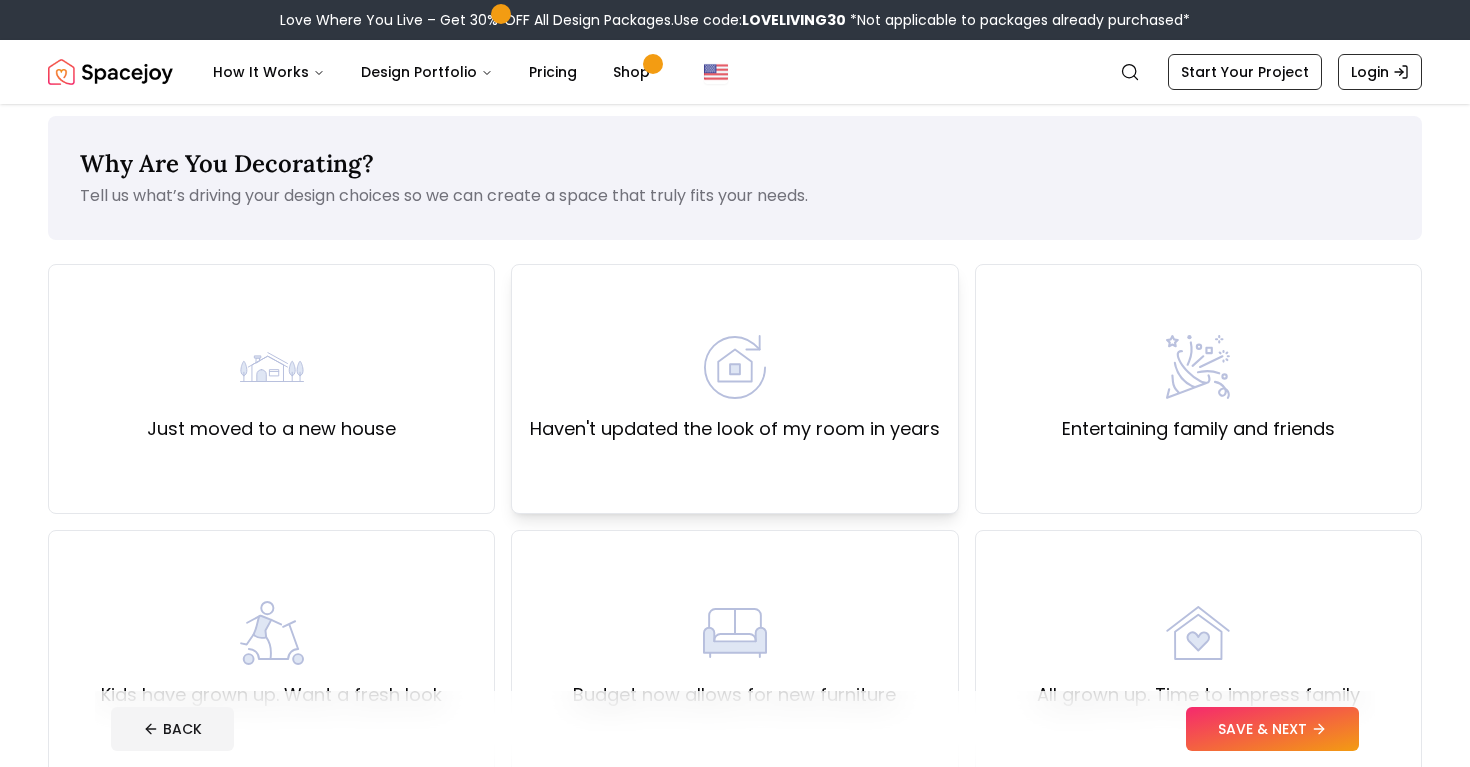 click on "Haven't updated the look of my room in years" at bounding box center [735, 429] 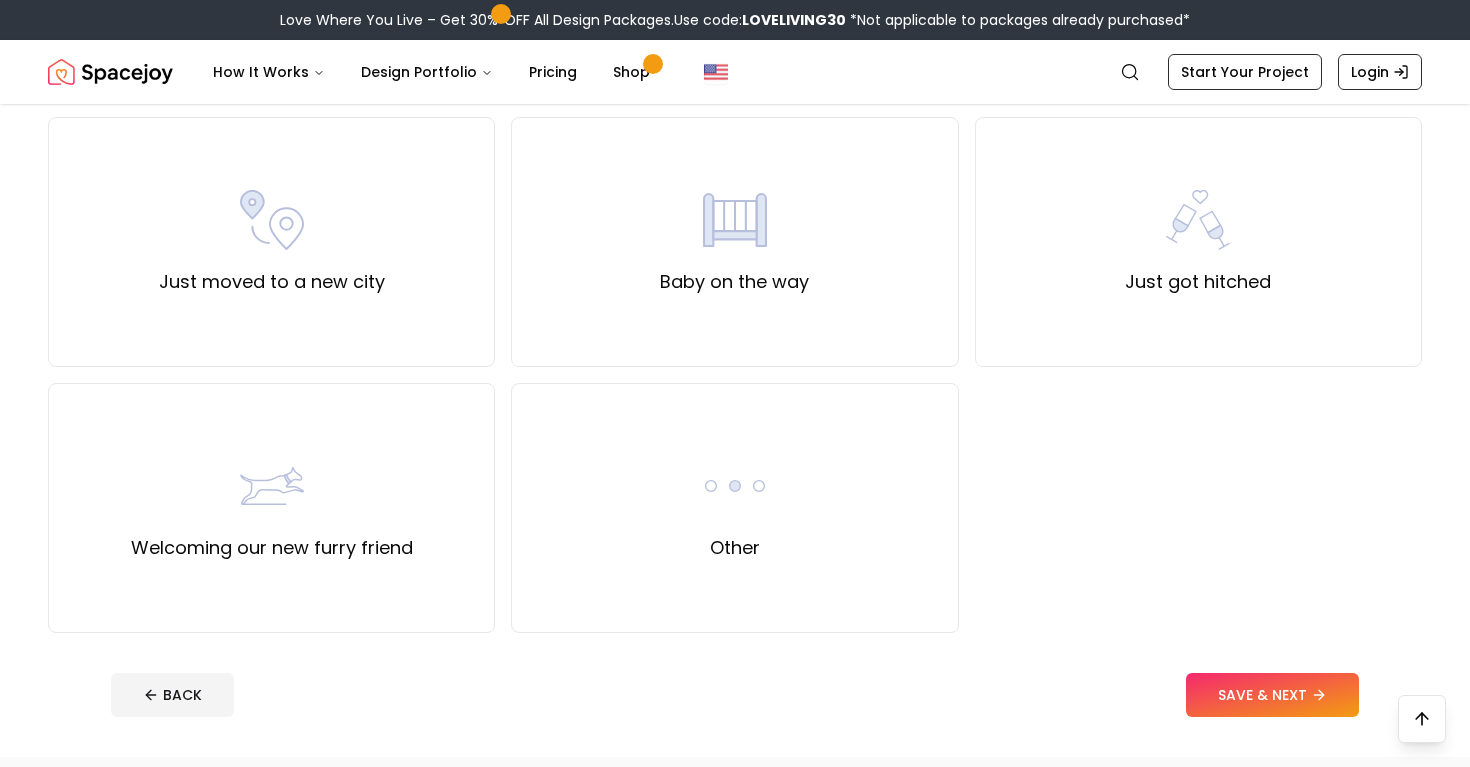 scroll, scrollTop: 693, scrollLeft: 0, axis: vertical 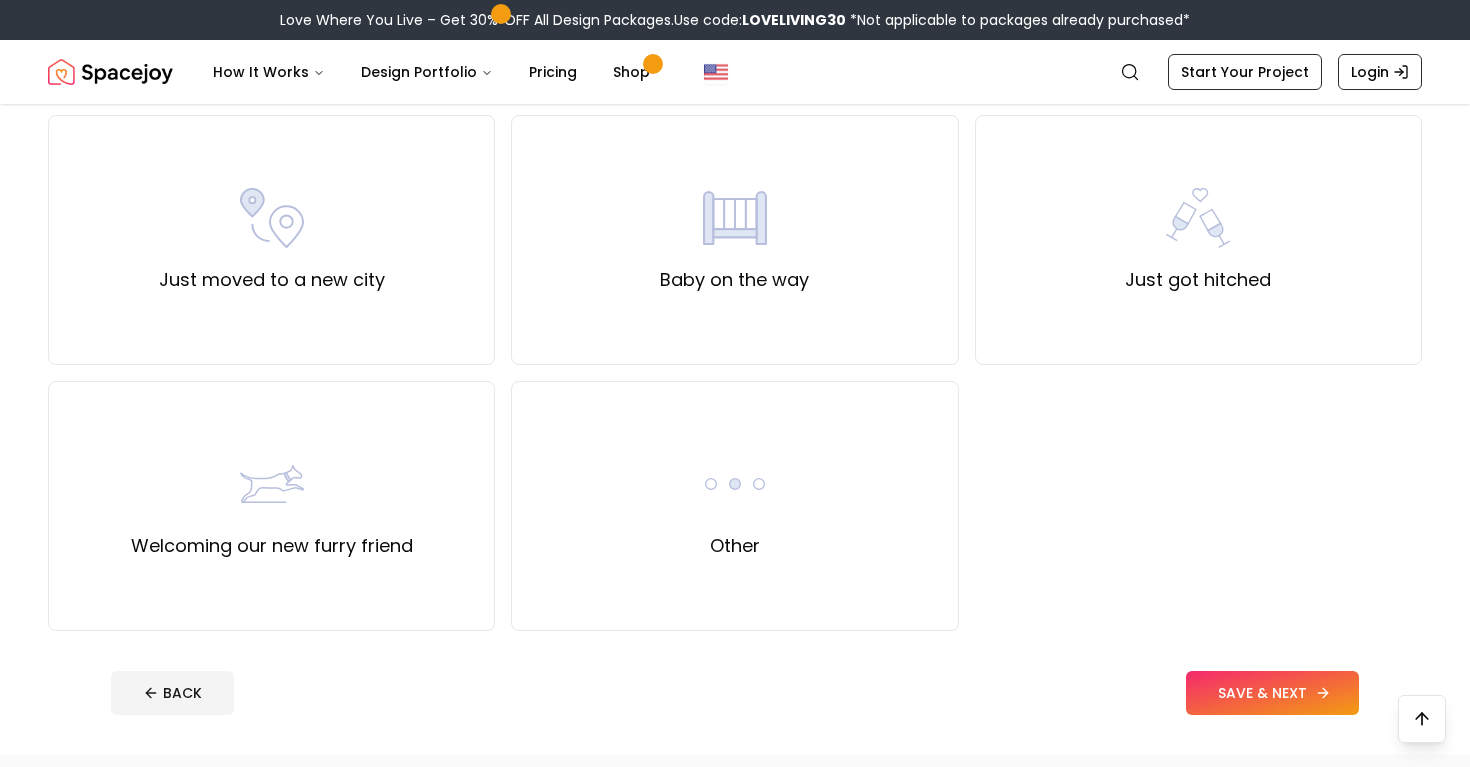 click on "SAVE & NEXT" at bounding box center [1272, 693] 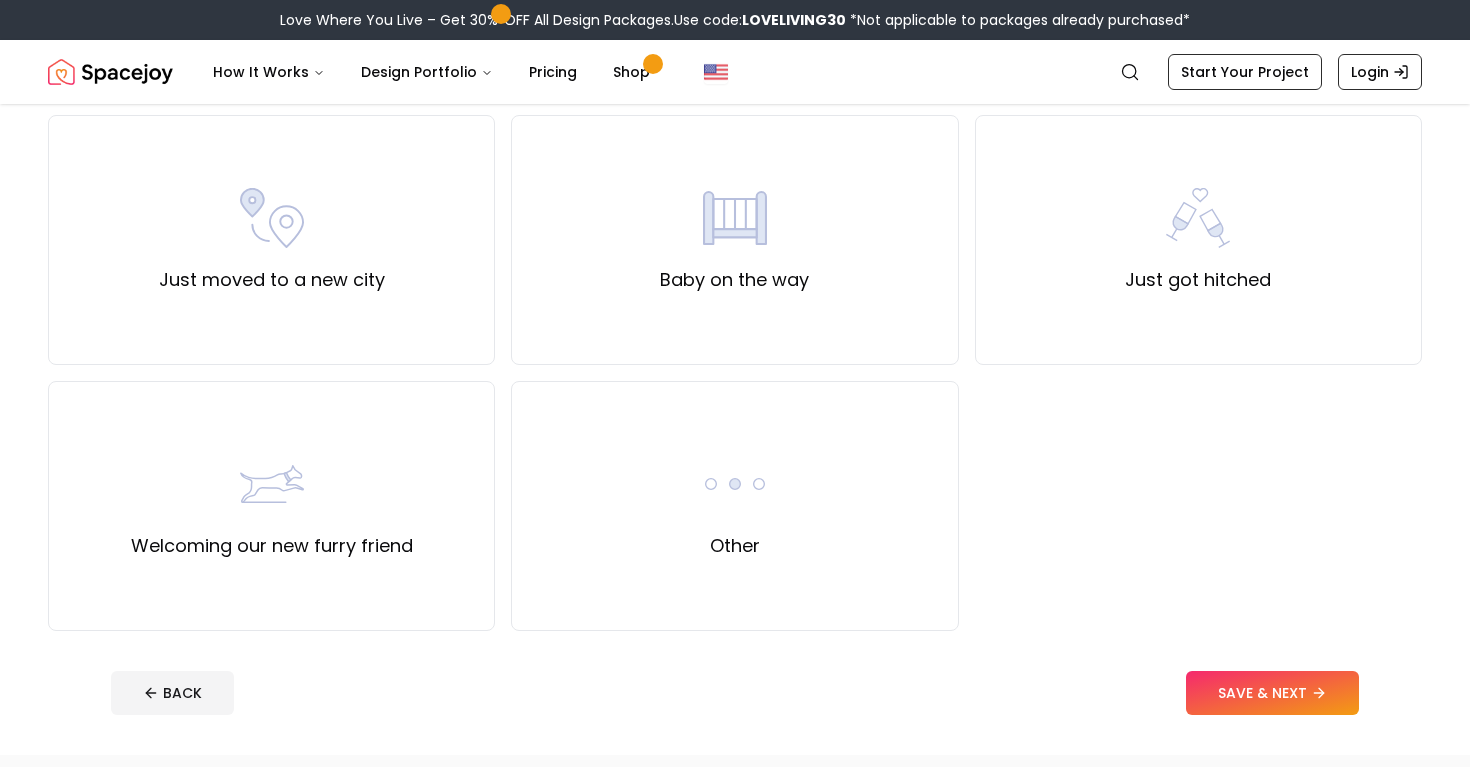 scroll, scrollTop: 0, scrollLeft: 0, axis: both 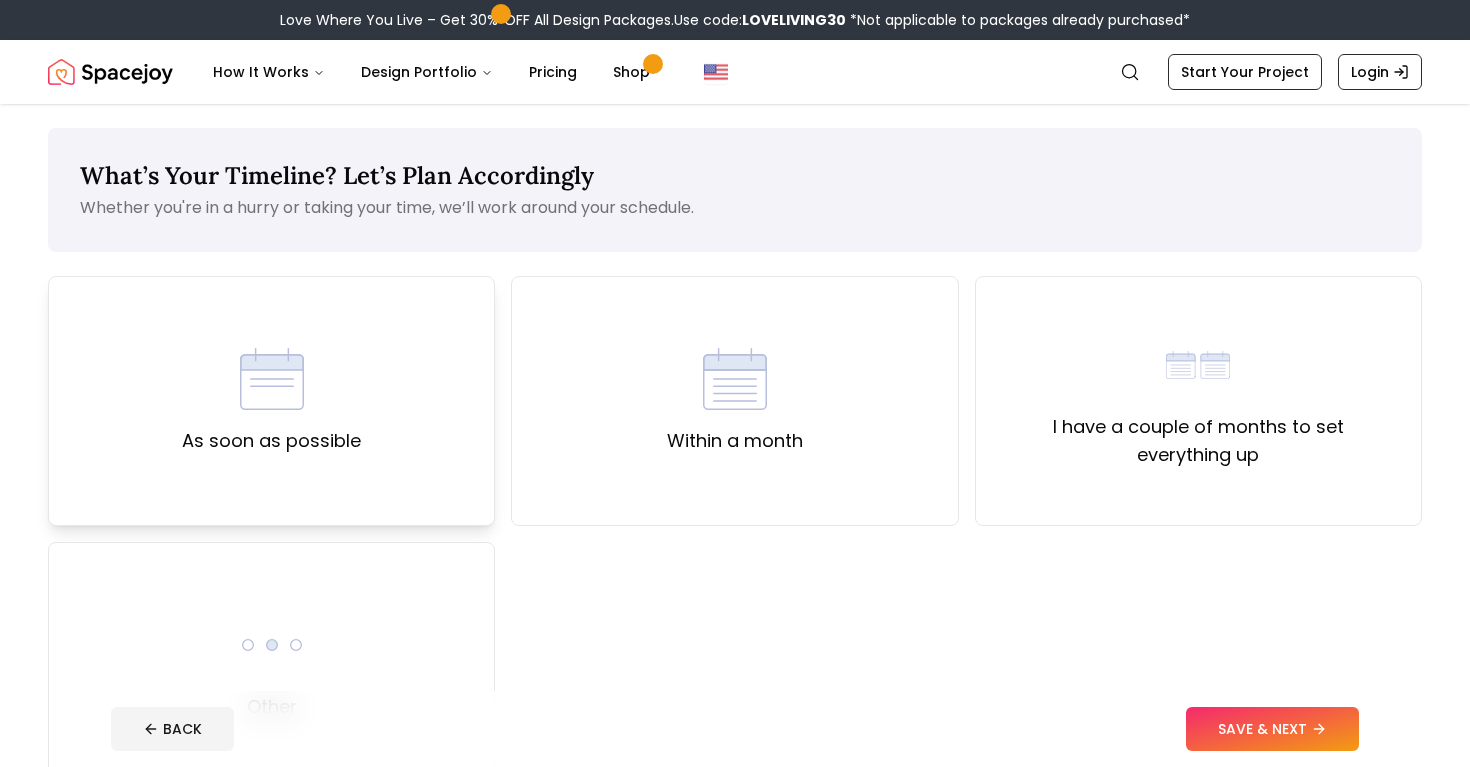 click on "As soon as possible" at bounding box center (271, 401) 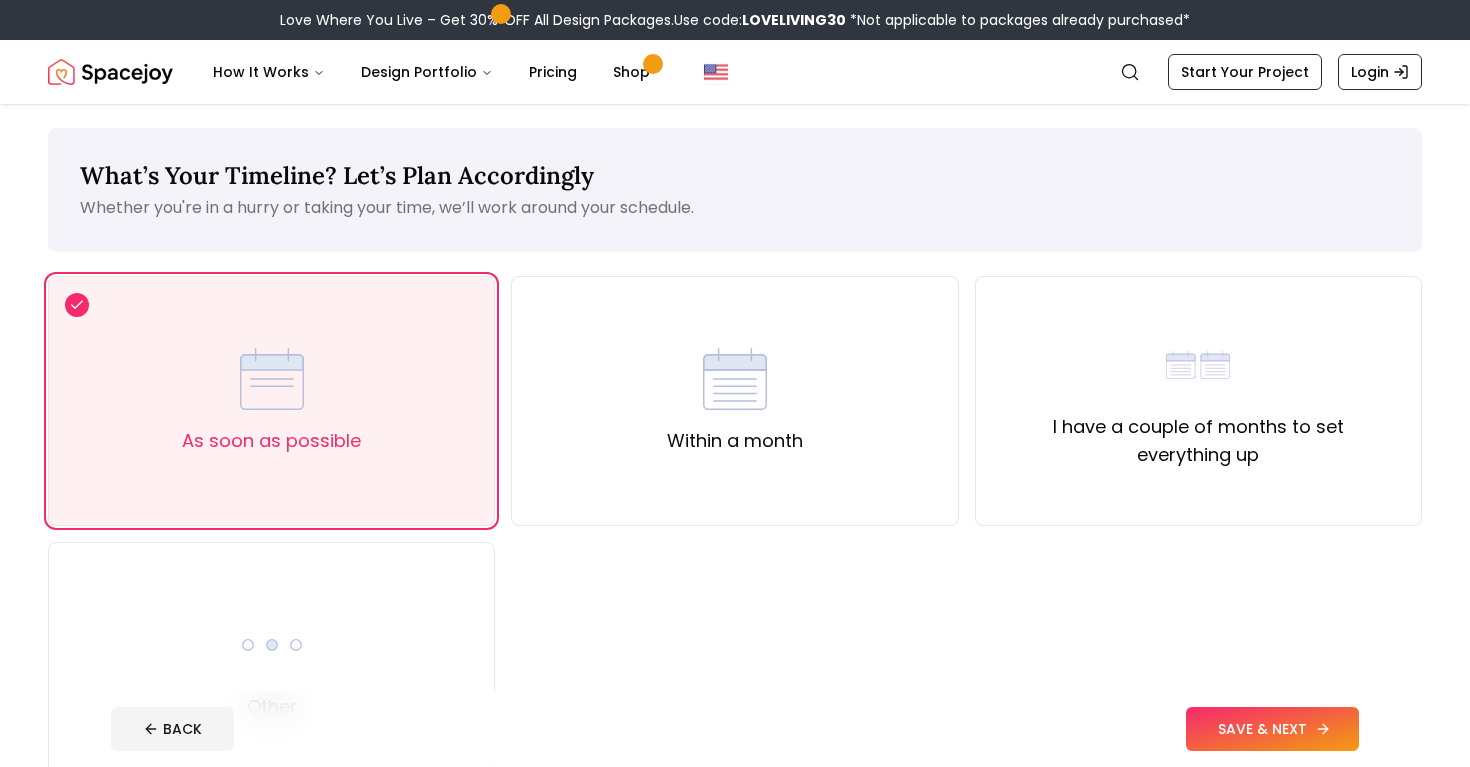 click on "SAVE & NEXT" at bounding box center [1272, 729] 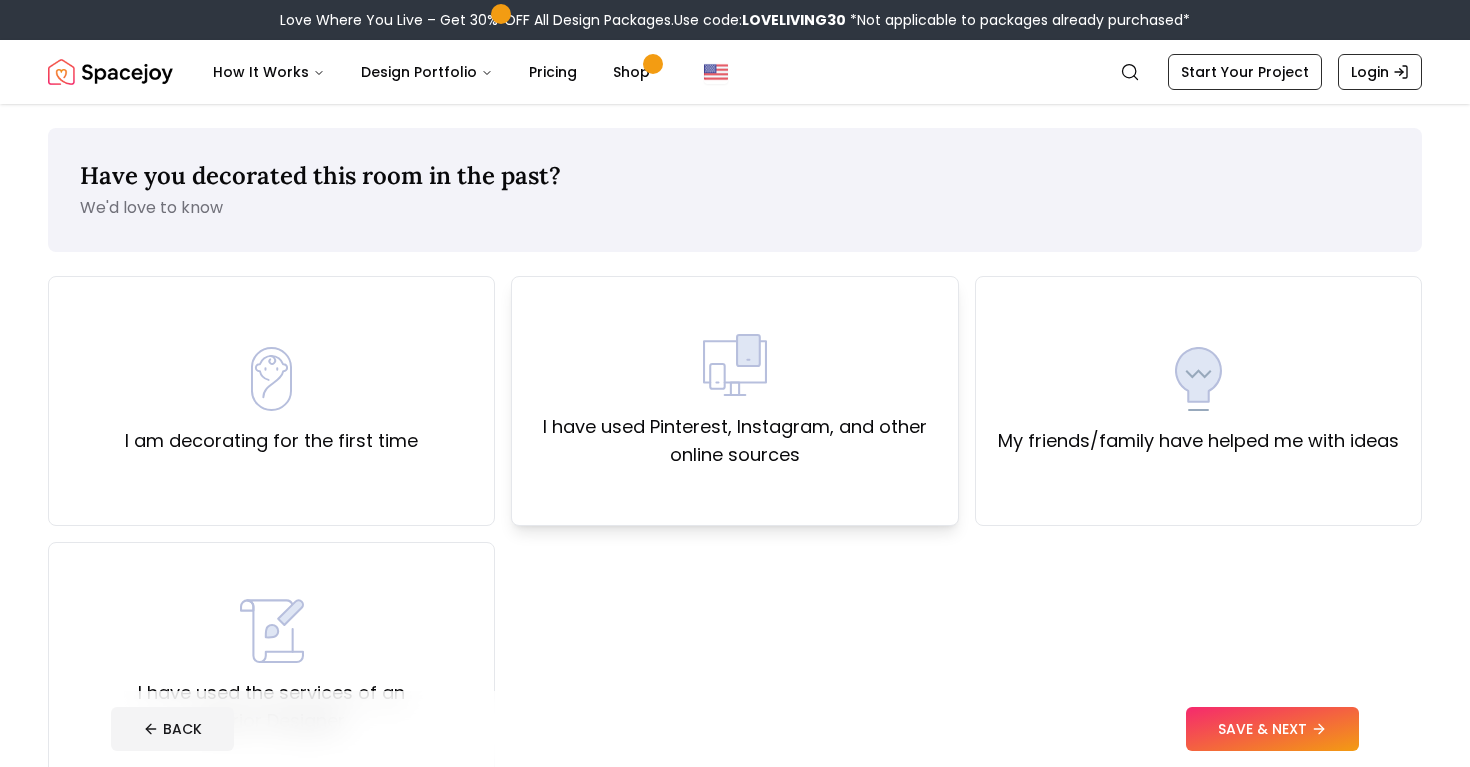 click on "I have used Pinterest, Instagram, and other online sources" at bounding box center [734, 441] 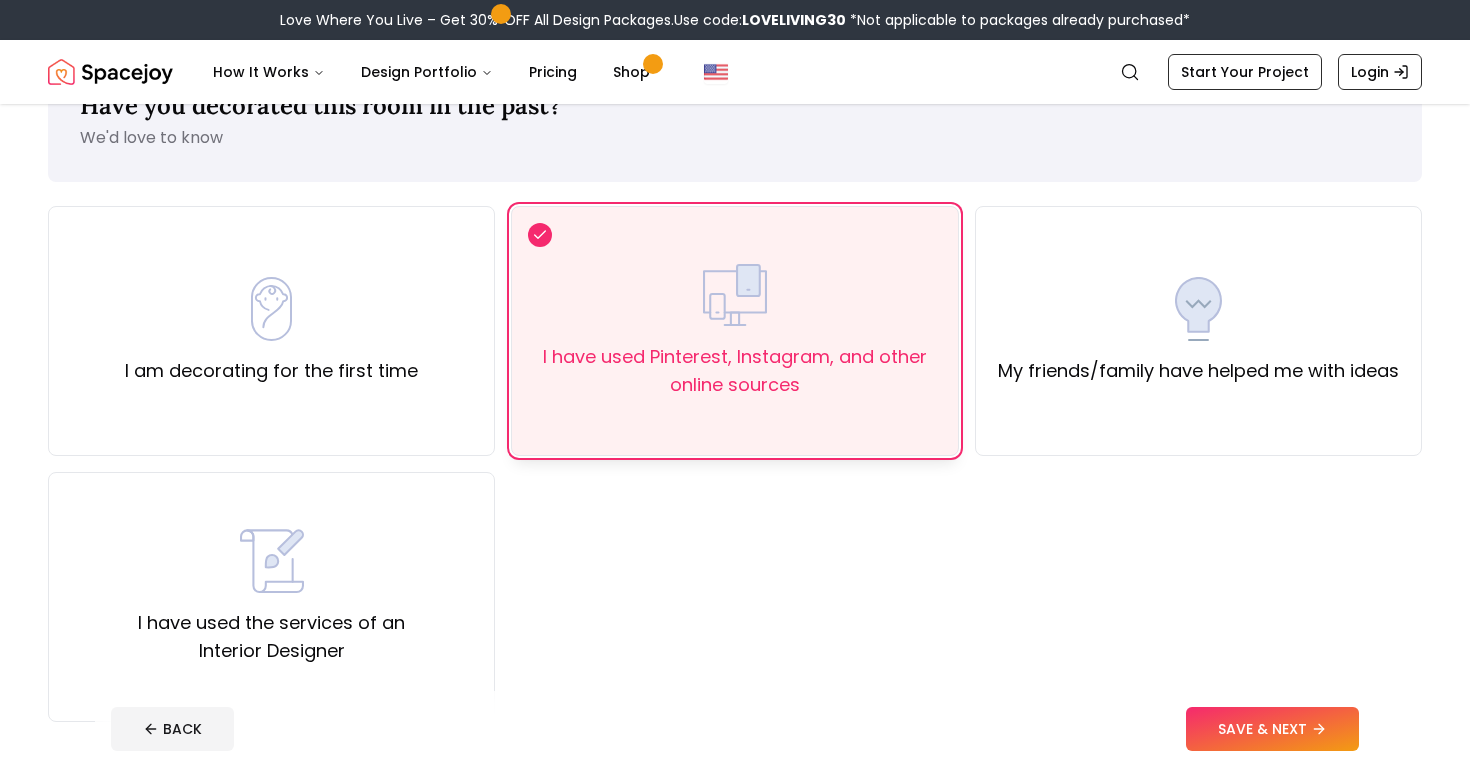 scroll, scrollTop: 72, scrollLeft: 0, axis: vertical 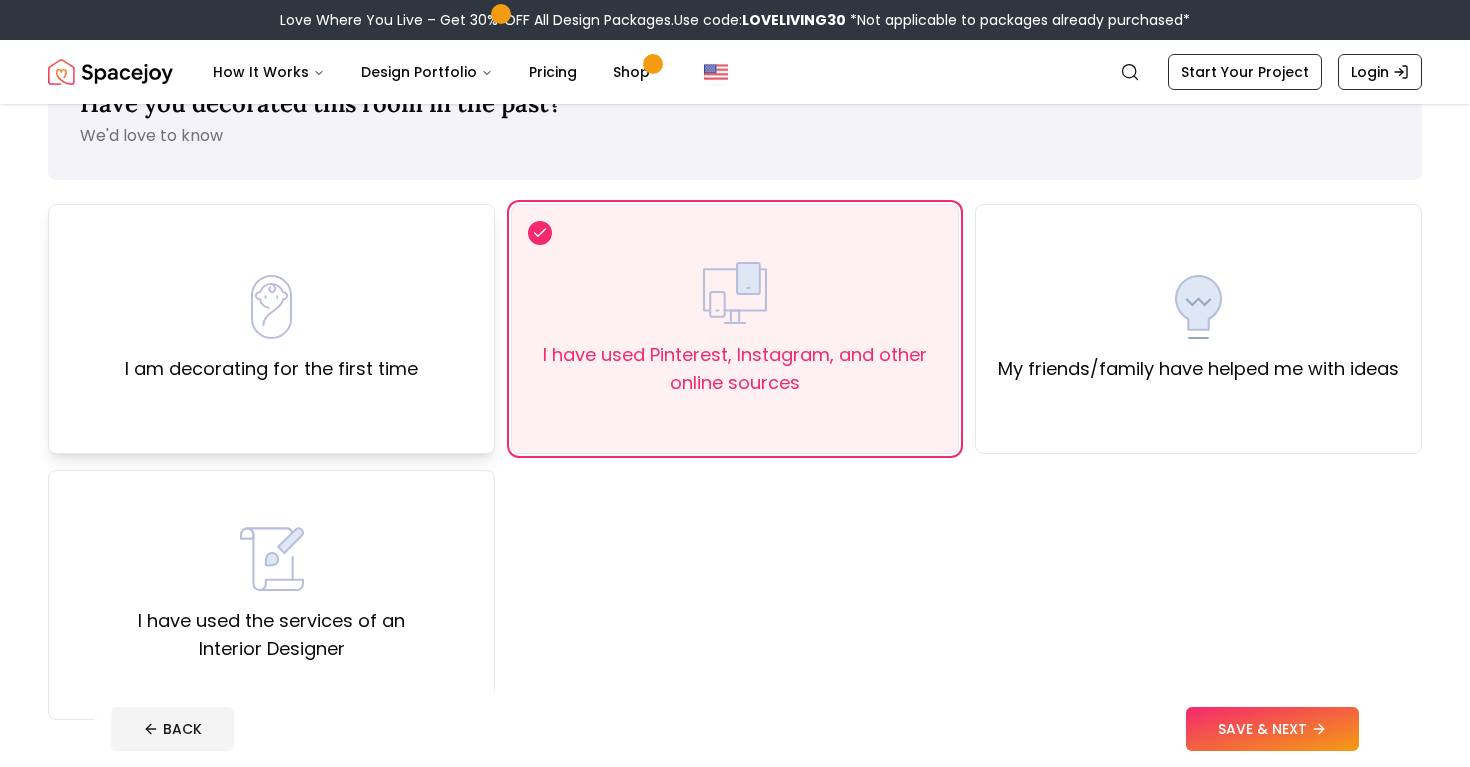 click on "I am decorating for the first time" at bounding box center [271, 329] 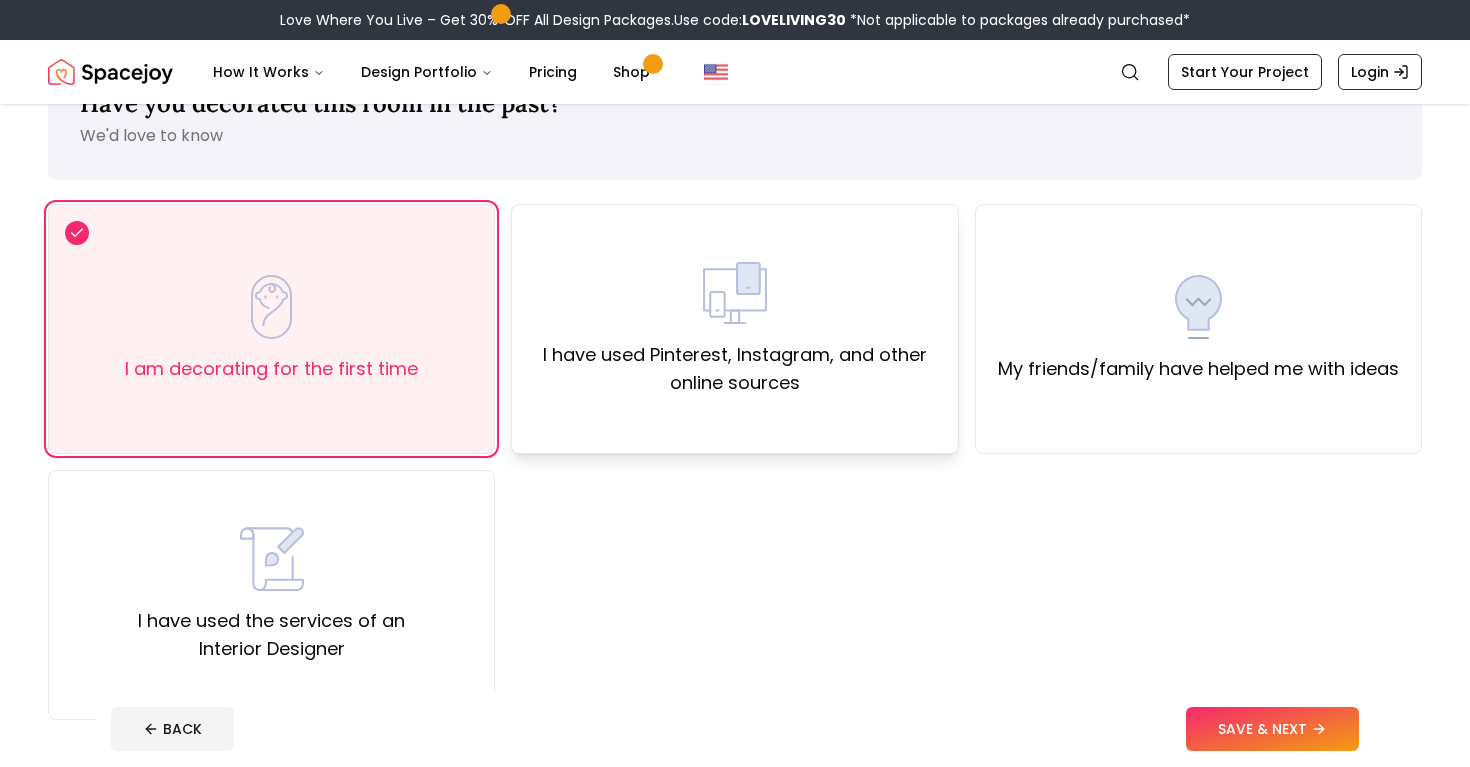 click on "I have used Pinterest, Instagram, and other online sources" at bounding box center (734, 329) 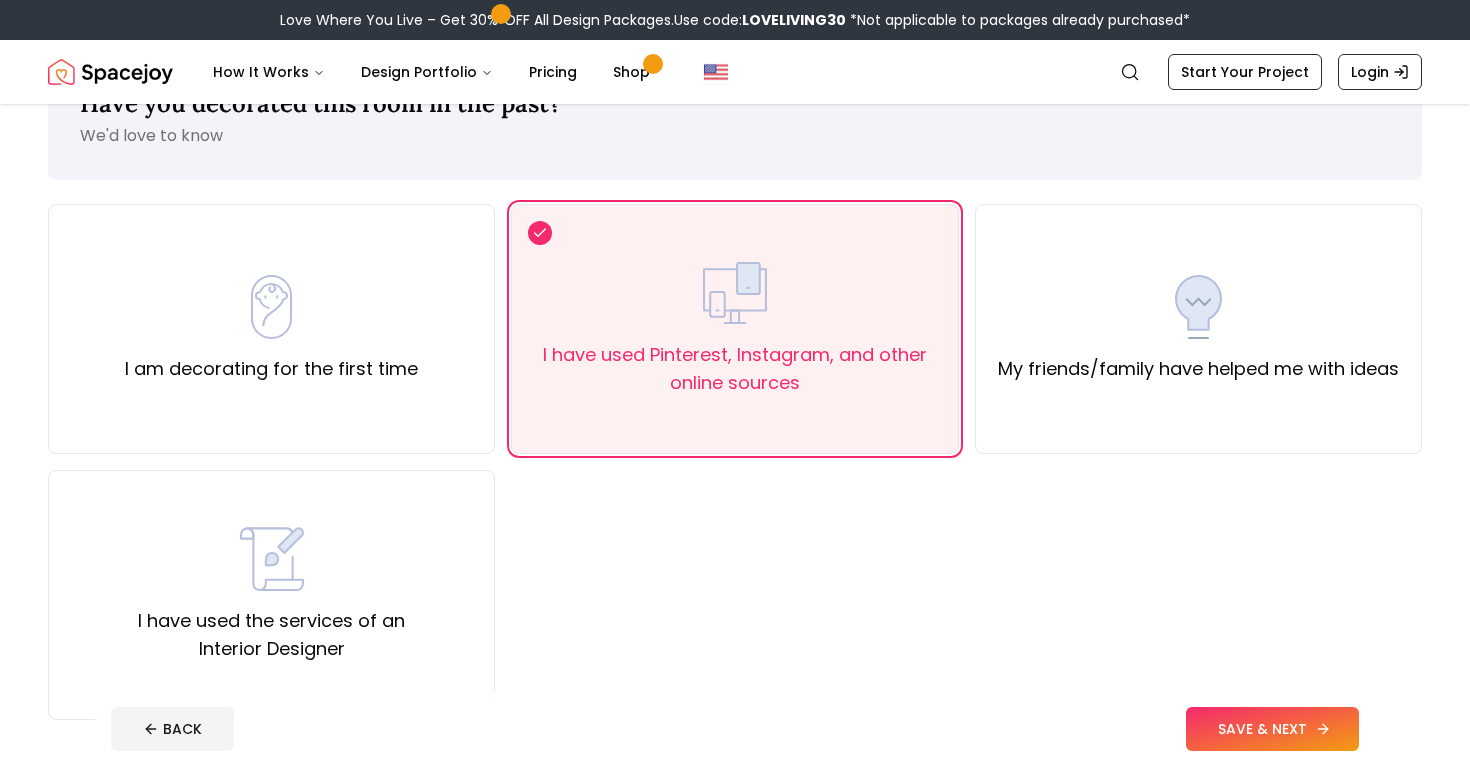 click on "SAVE & NEXT" at bounding box center (1272, 729) 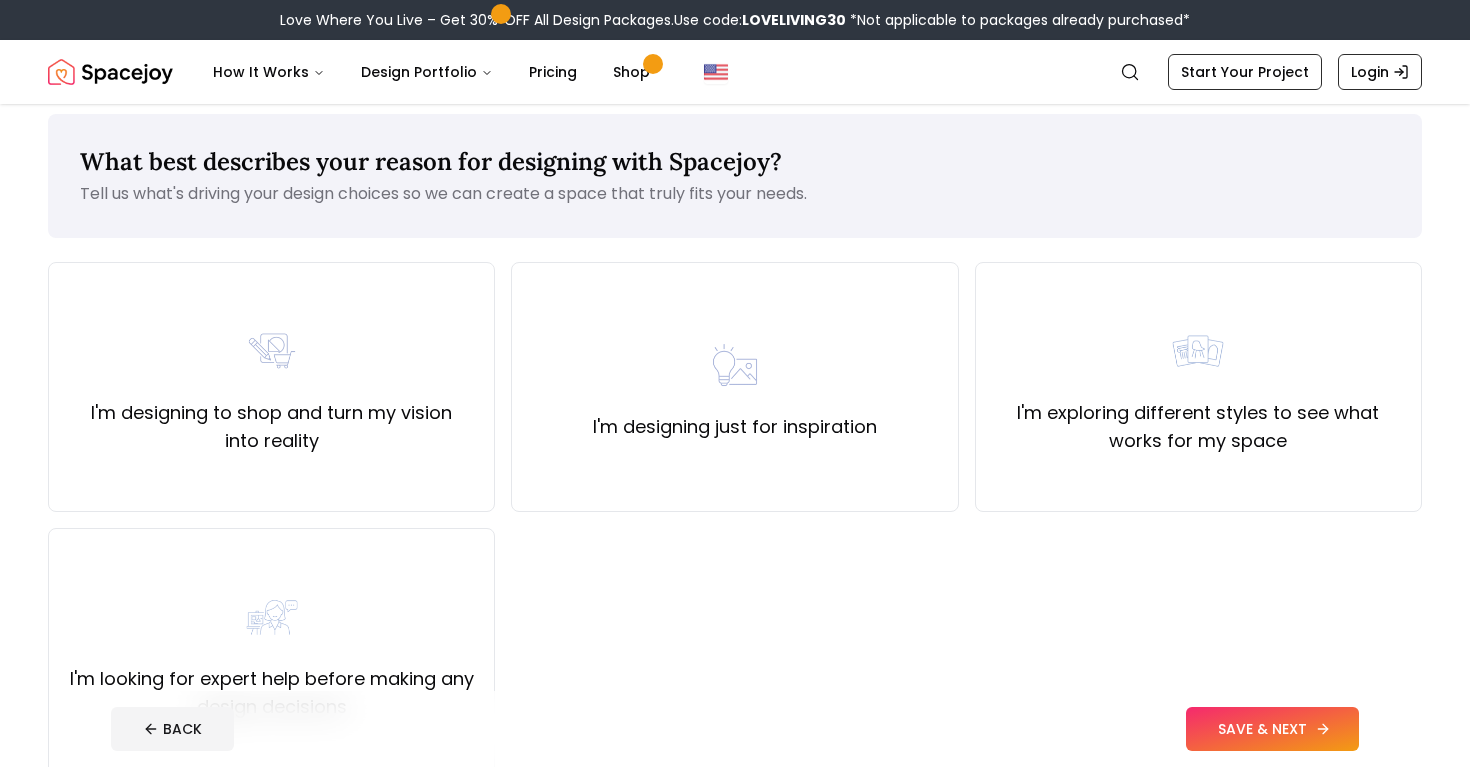 scroll, scrollTop: 1, scrollLeft: 0, axis: vertical 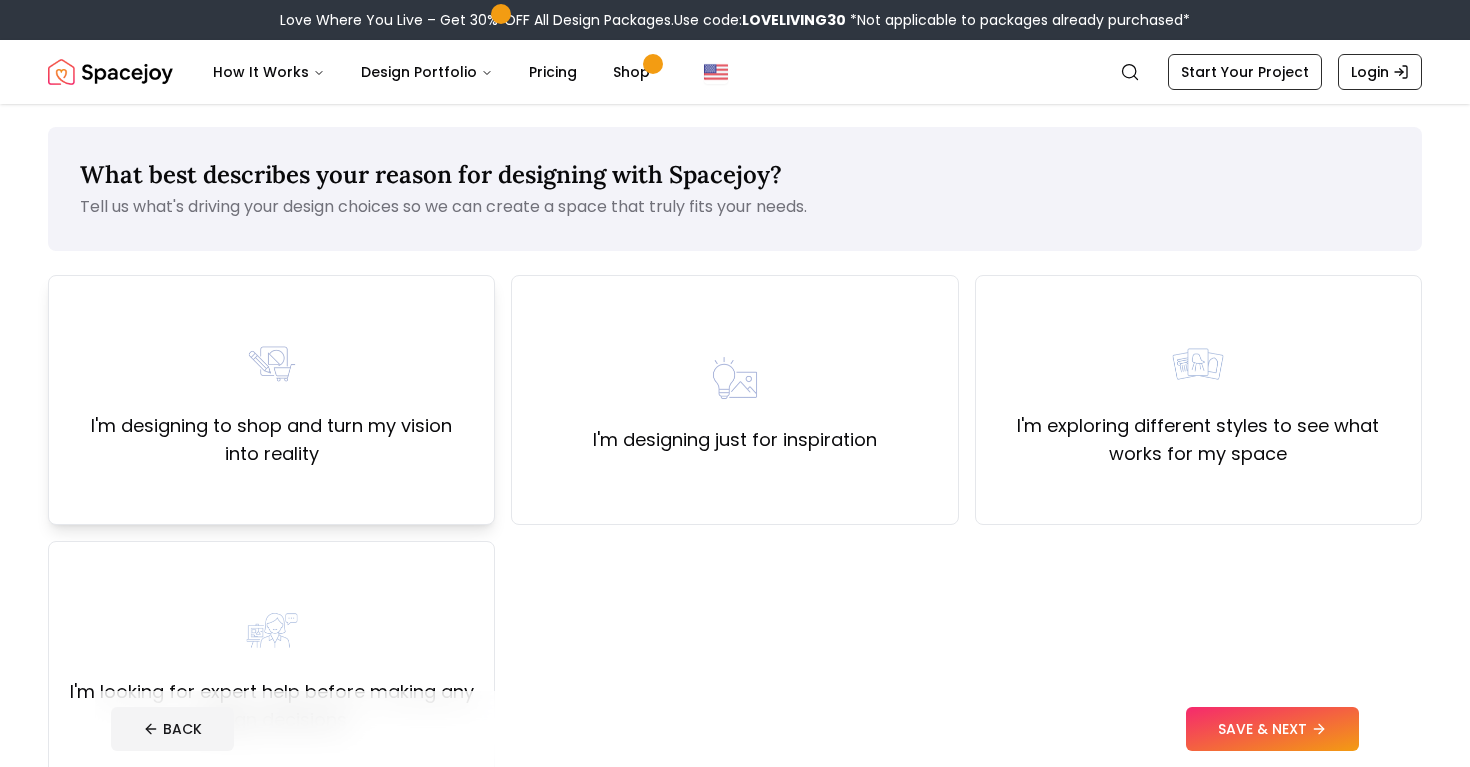 click on "I'm designing to shop and turn my vision into reality" at bounding box center [271, 440] 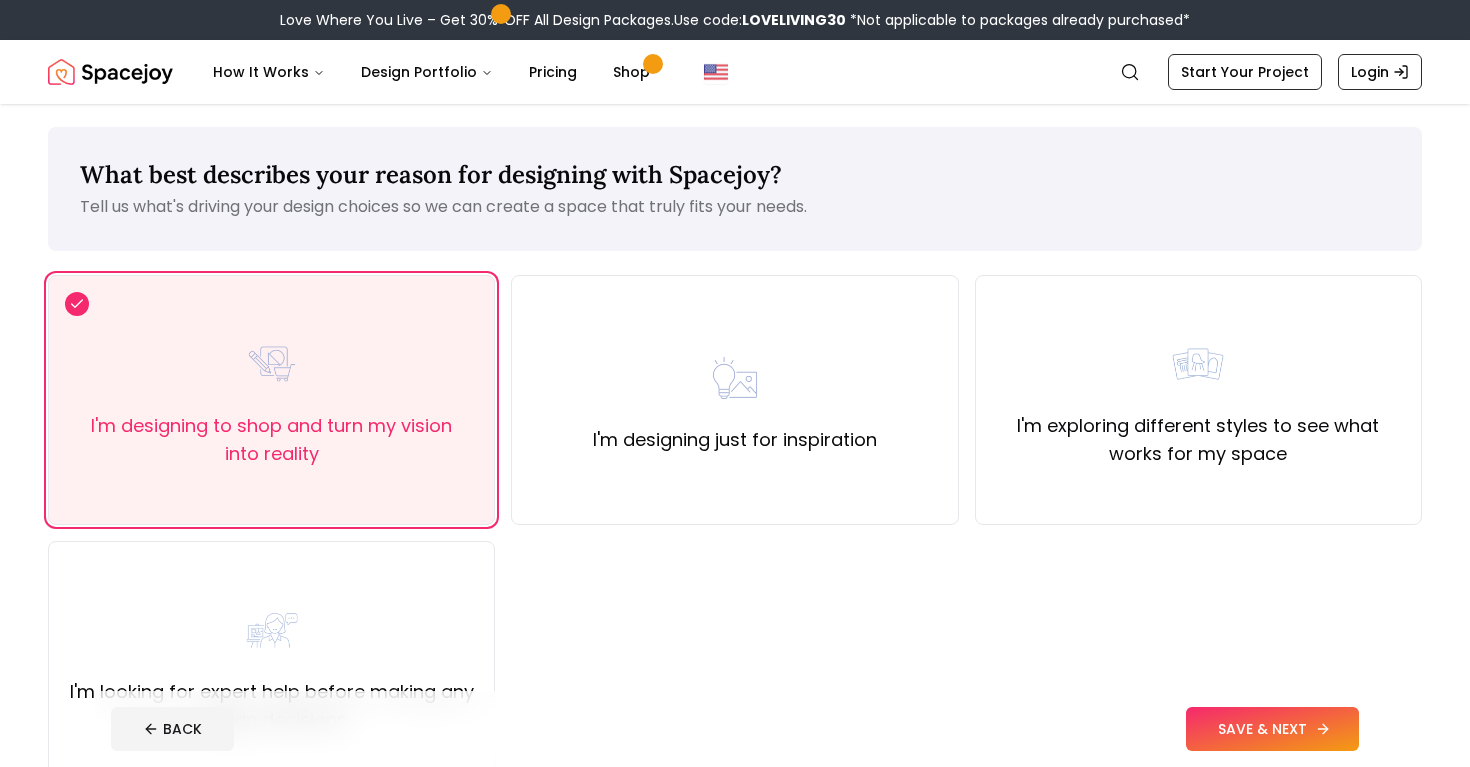 click on "SAVE & NEXT" at bounding box center (1272, 729) 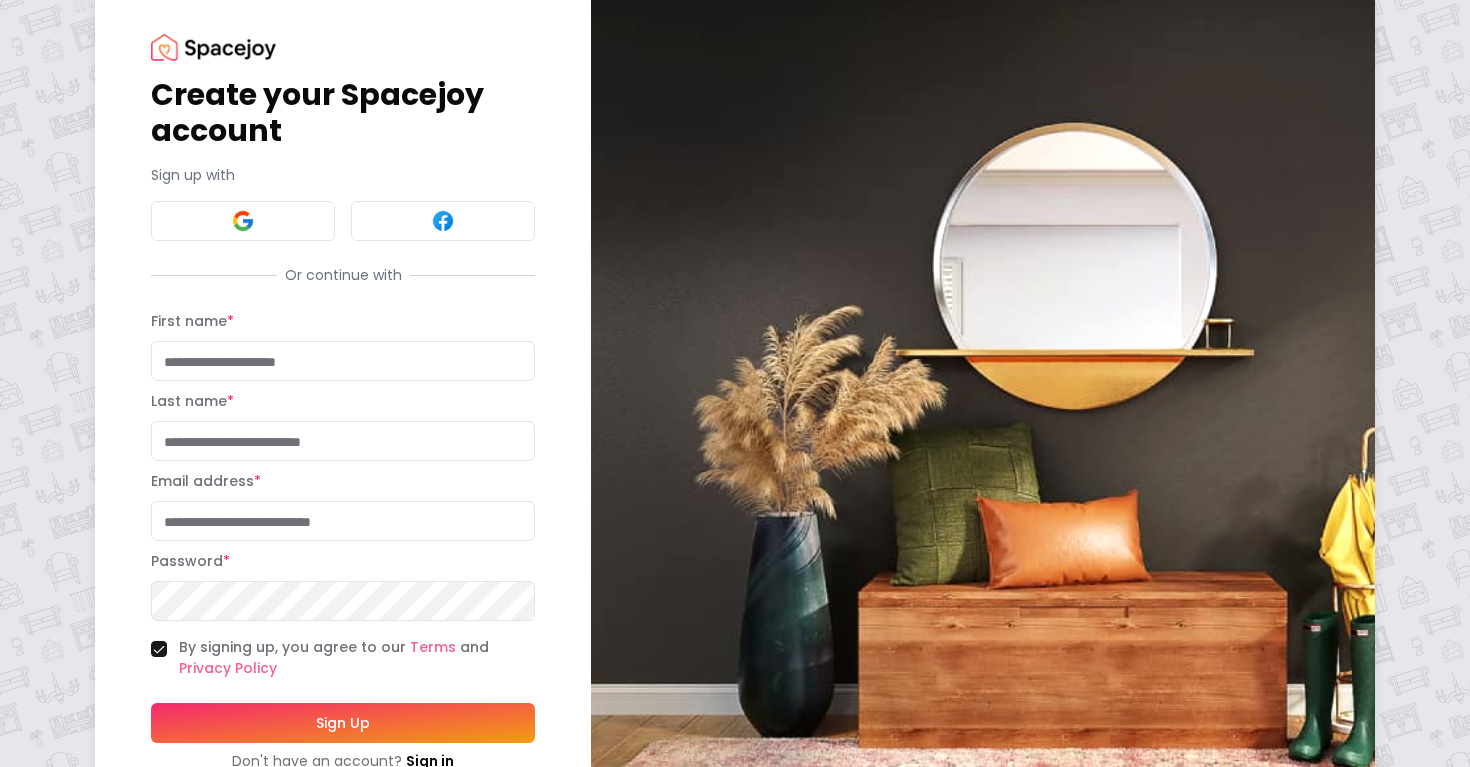 scroll, scrollTop: 0, scrollLeft: 0, axis: both 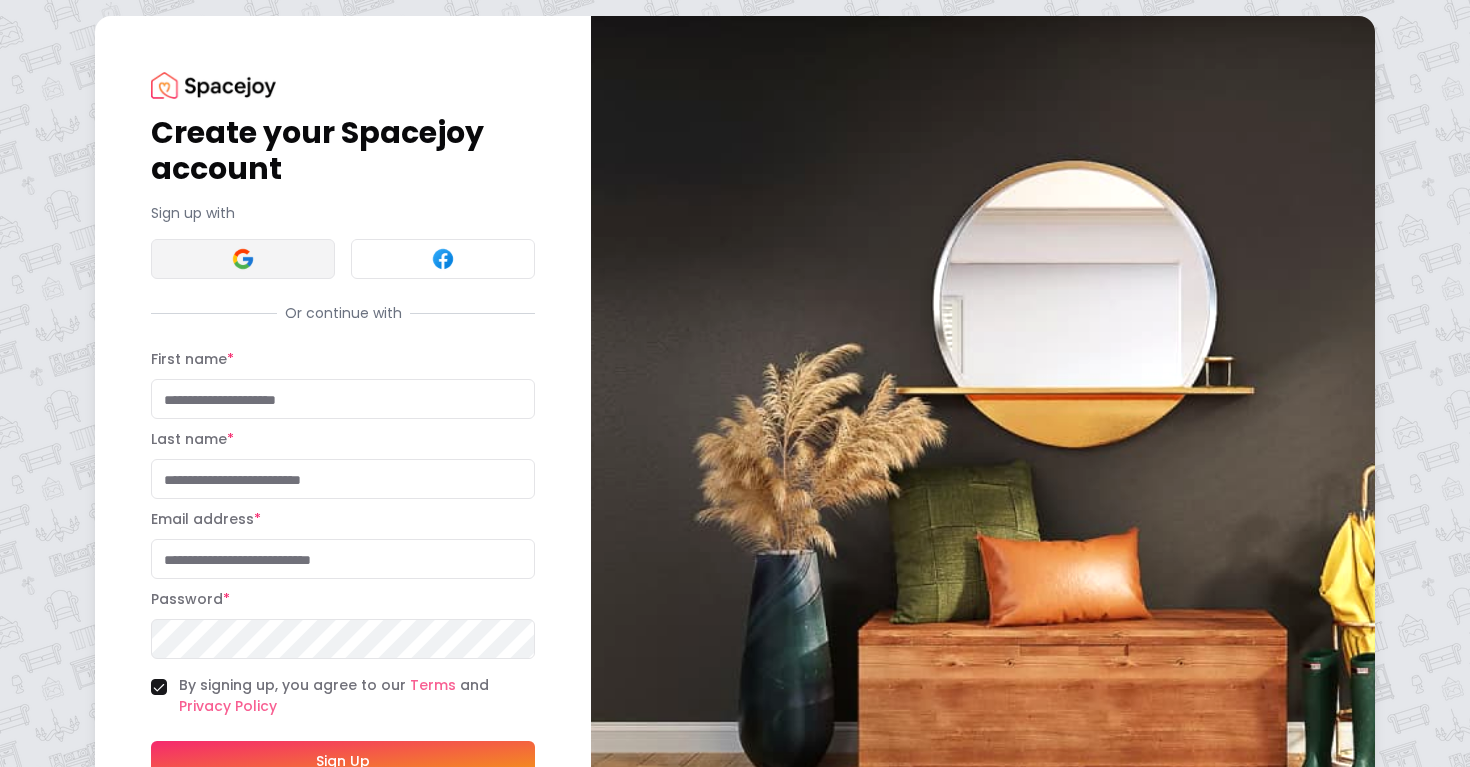 click at bounding box center (243, 259) 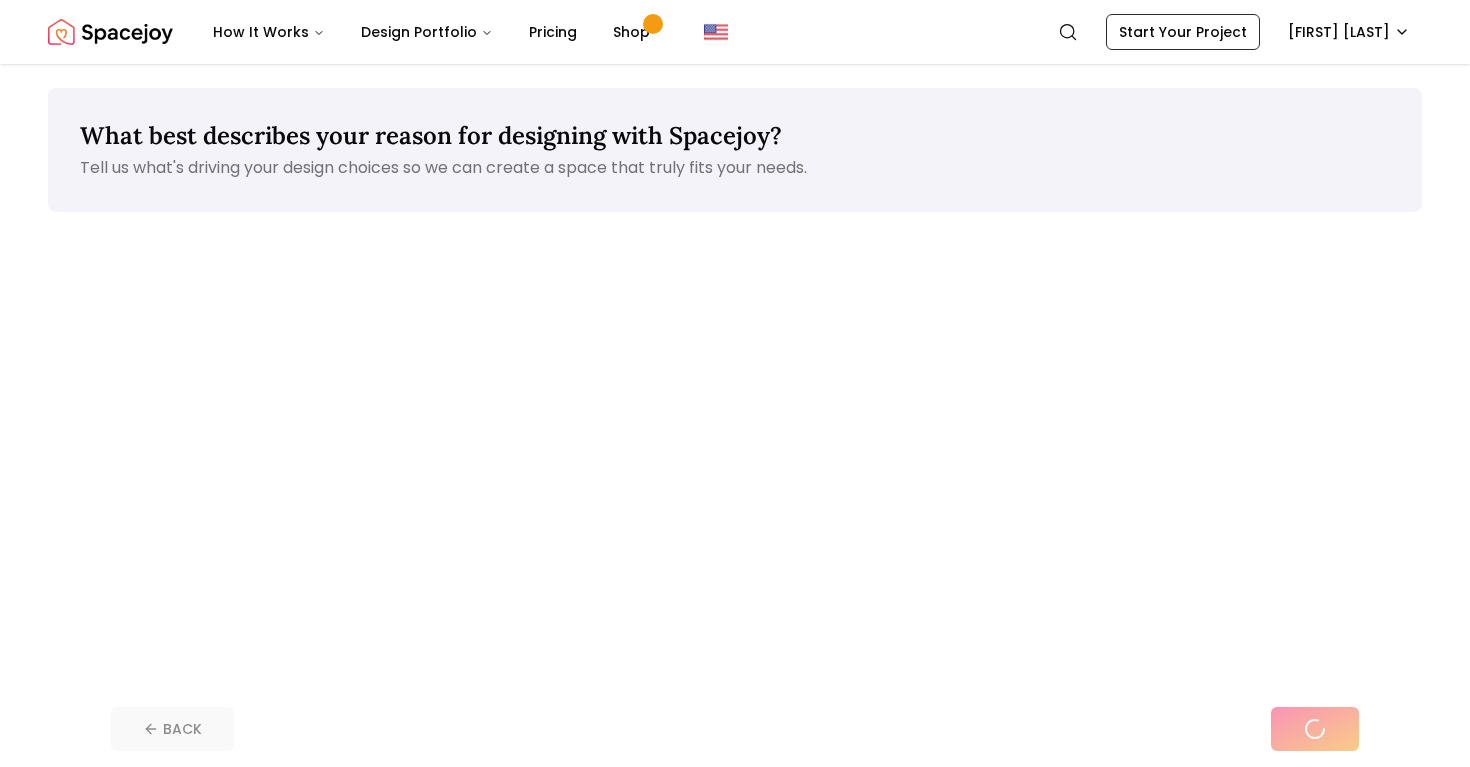 scroll, scrollTop: 0, scrollLeft: 0, axis: both 